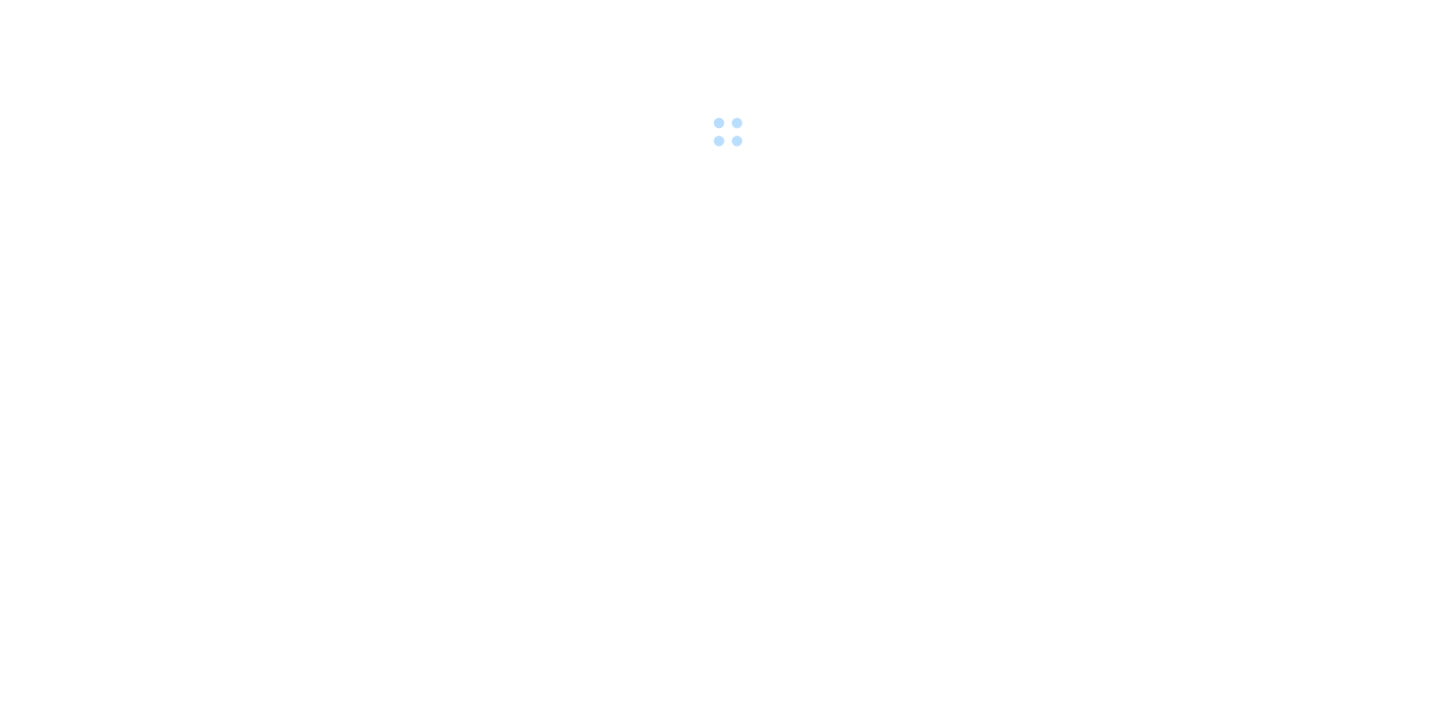 scroll, scrollTop: 0, scrollLeft: 0, axis: both 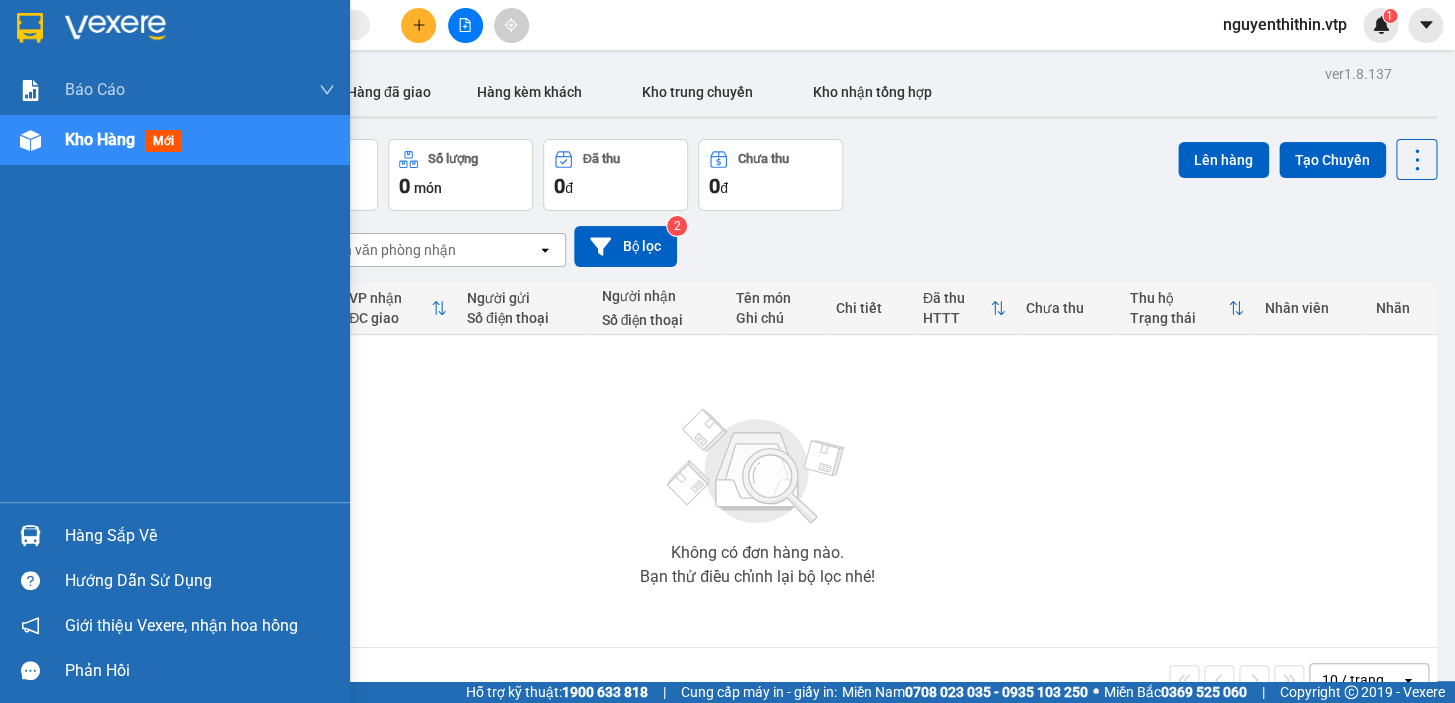click at bounding box center (30, 535) 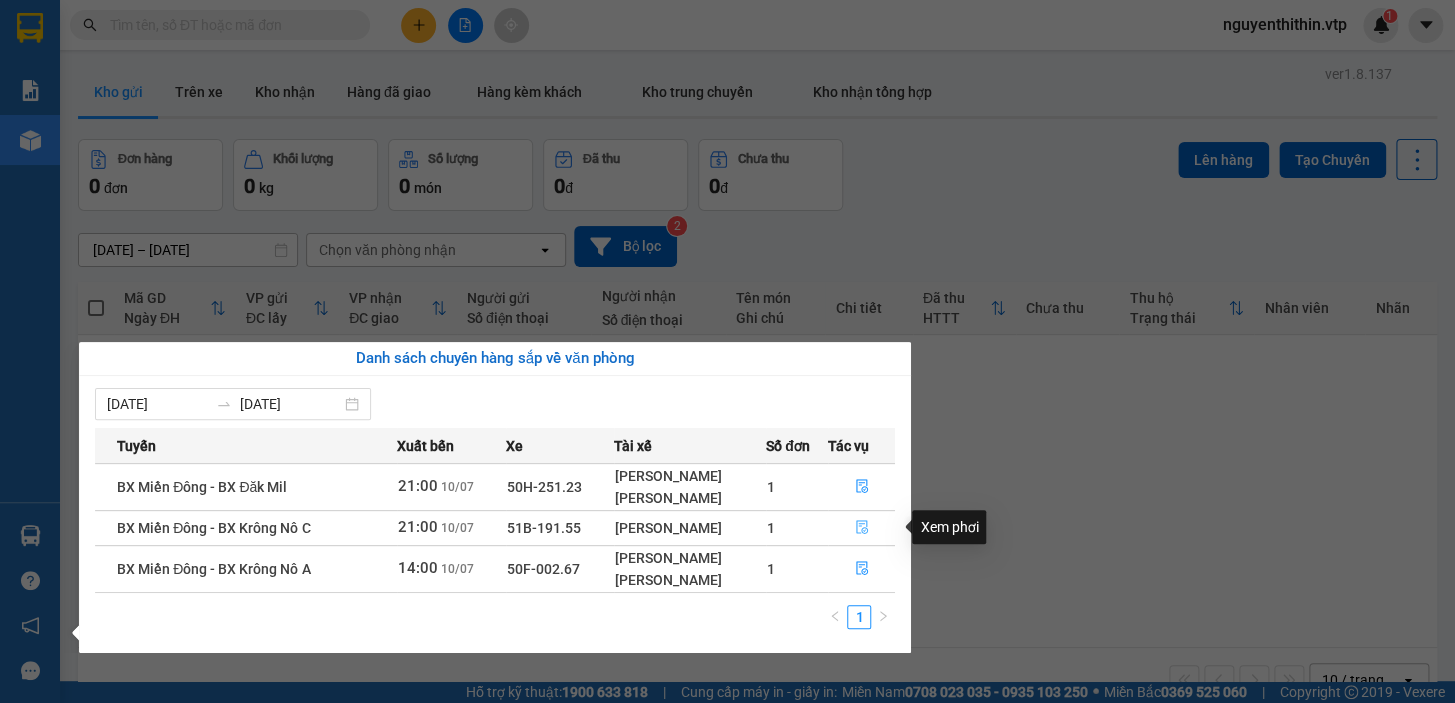 click 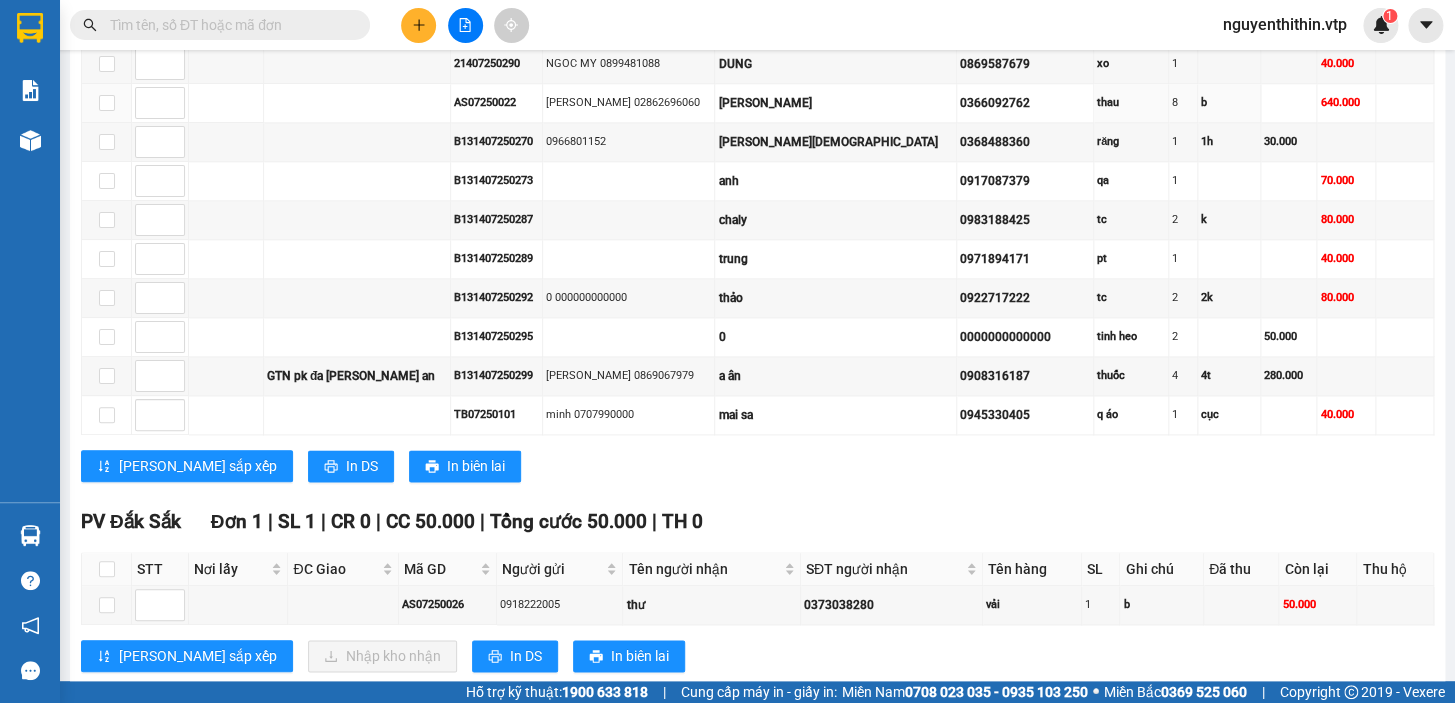 scroll, scrollTop: 1160, scrollLeft: 0, axis: vertical 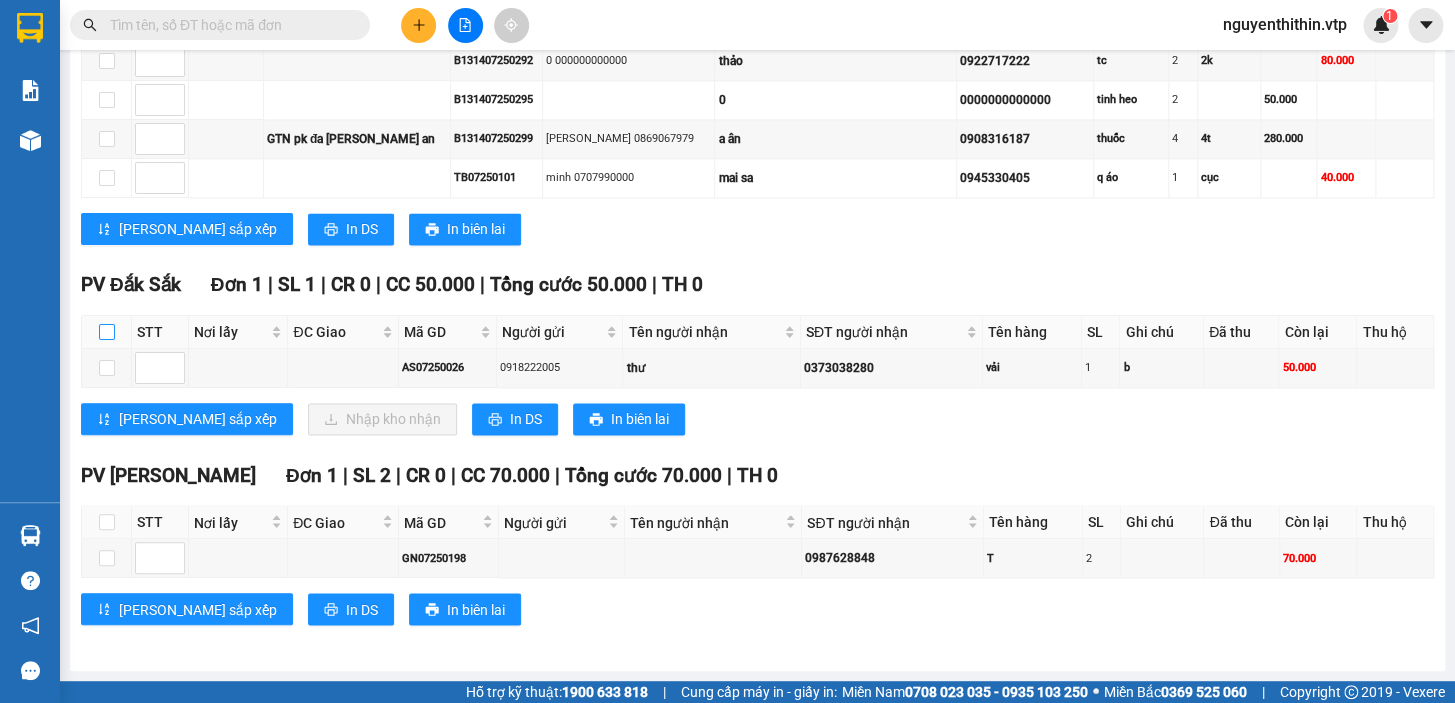 click at bounding box center [107, 332] 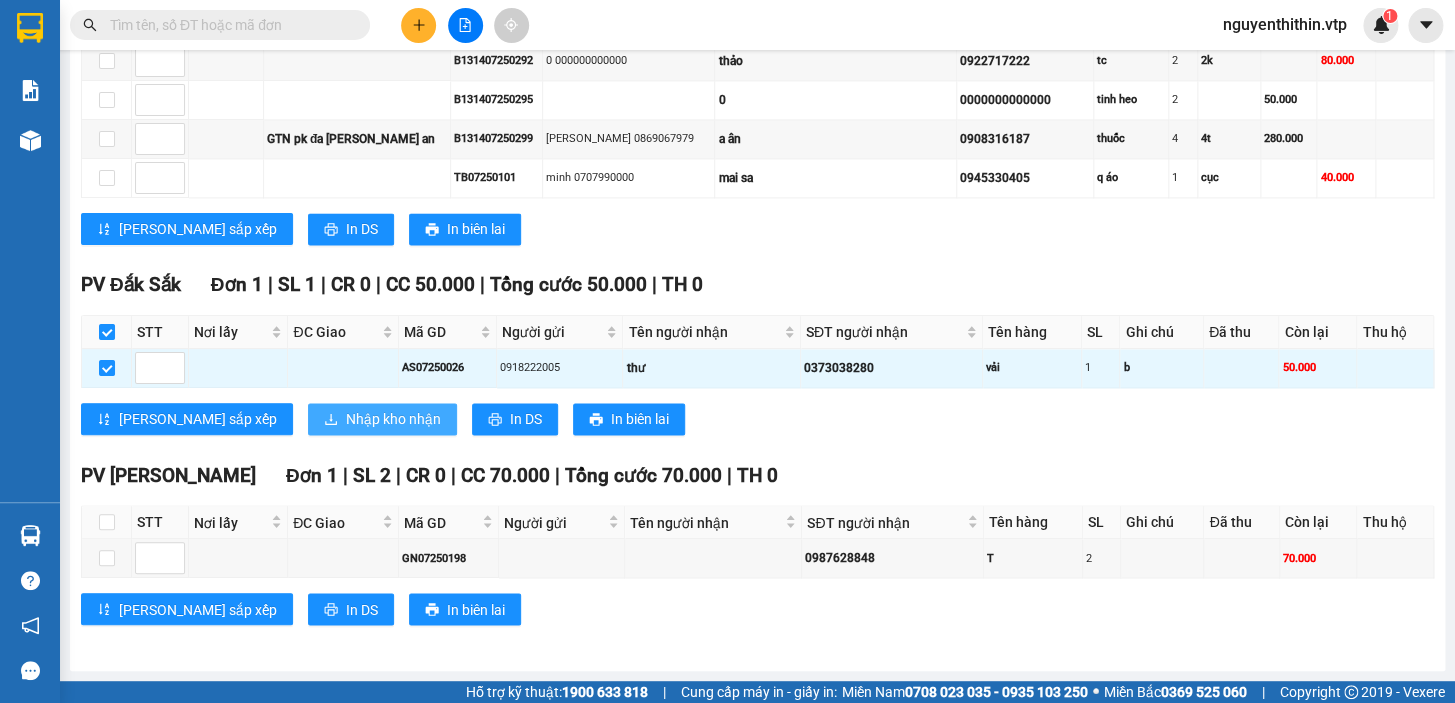 click on "Nhập kho nhận" at bounding box center (393, 419) 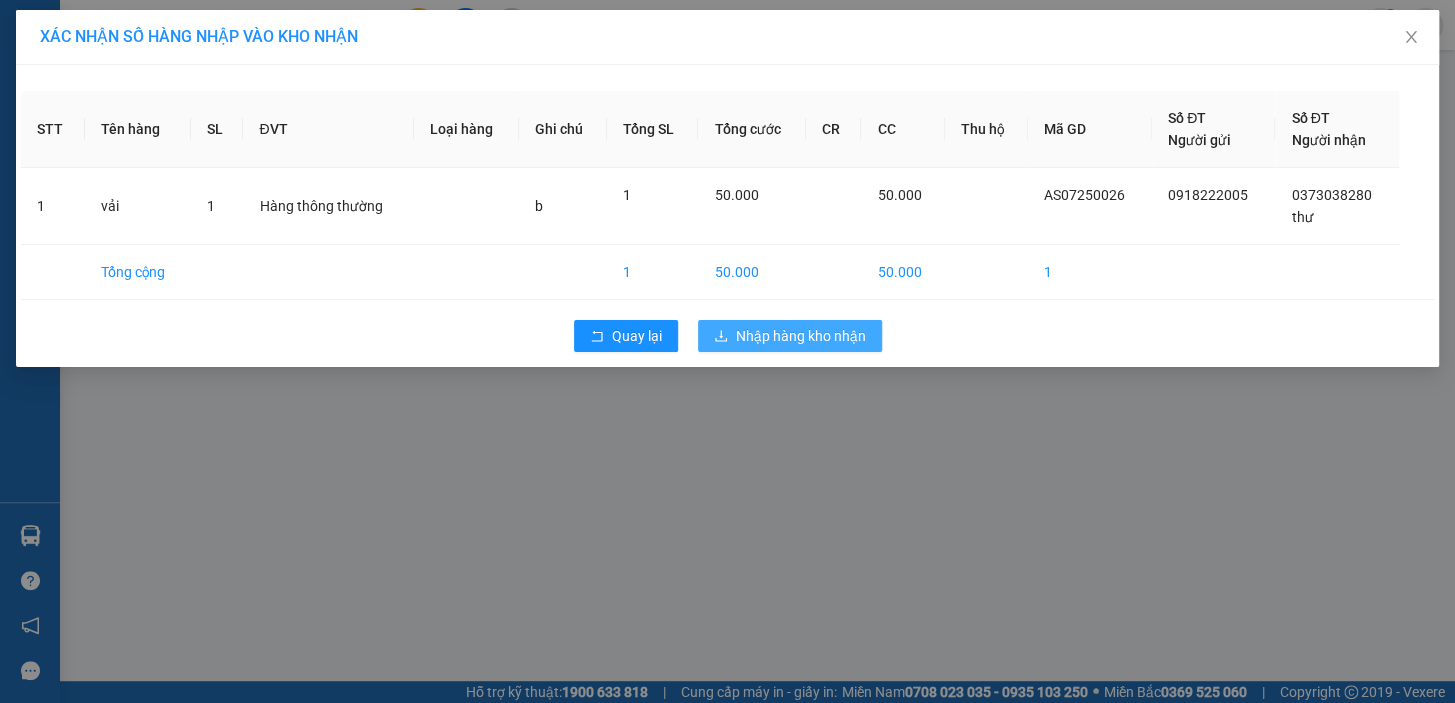 click on "Nhập hàng kho nhận" at bounding box center [801, 336] 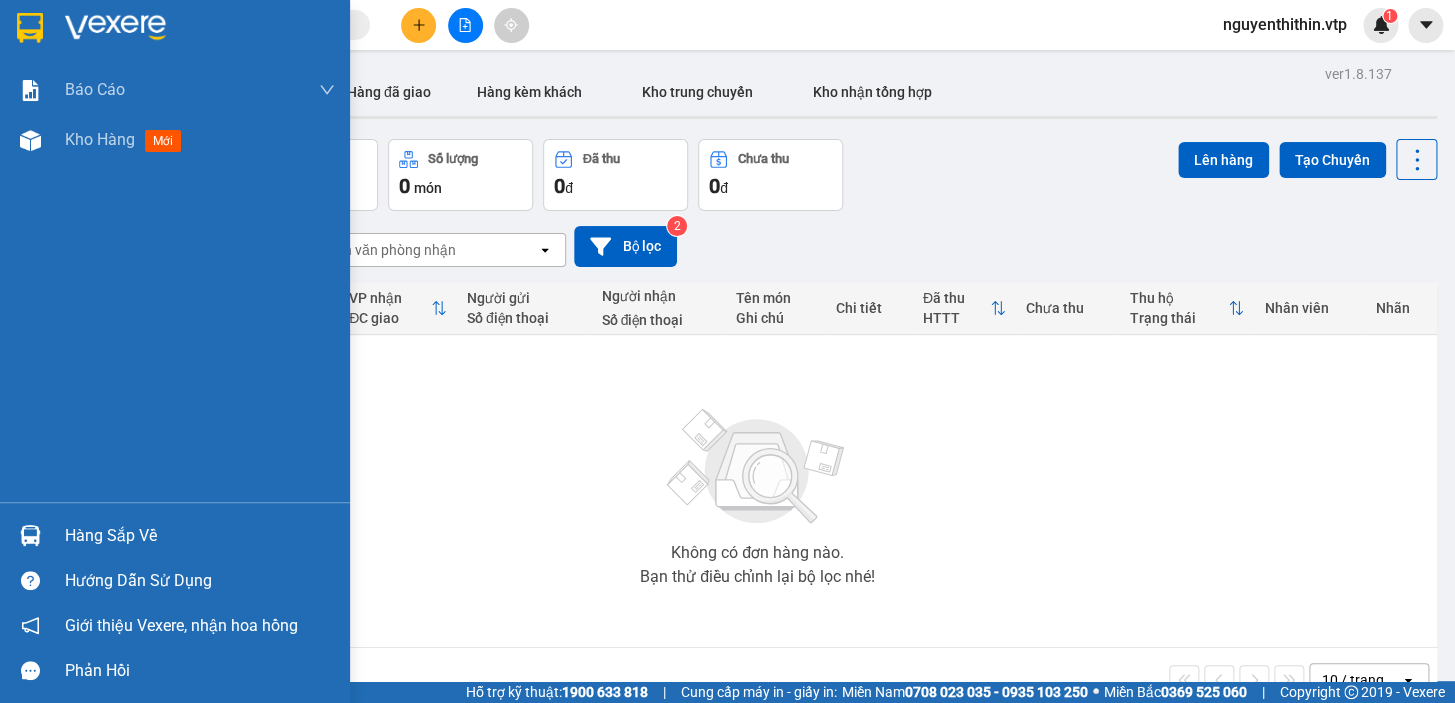 click at bounding box center (30, 535) 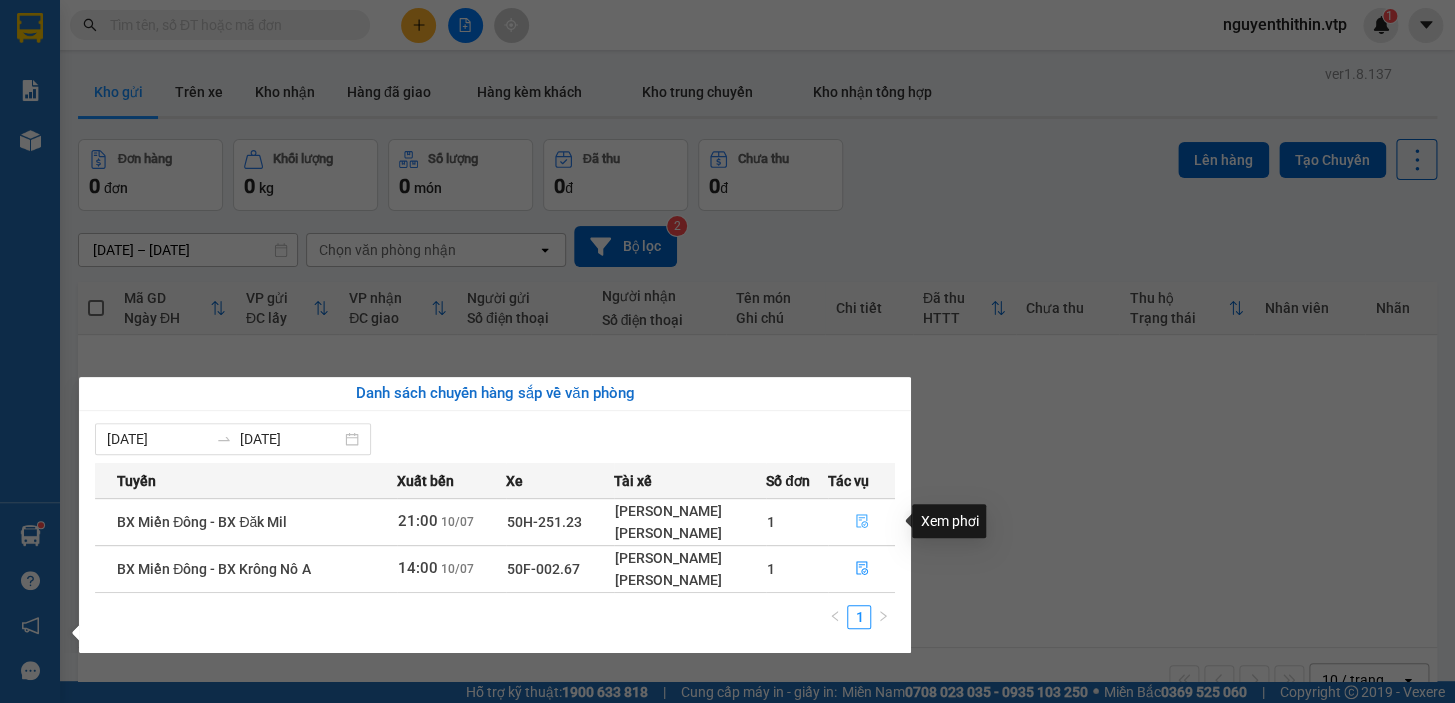 click 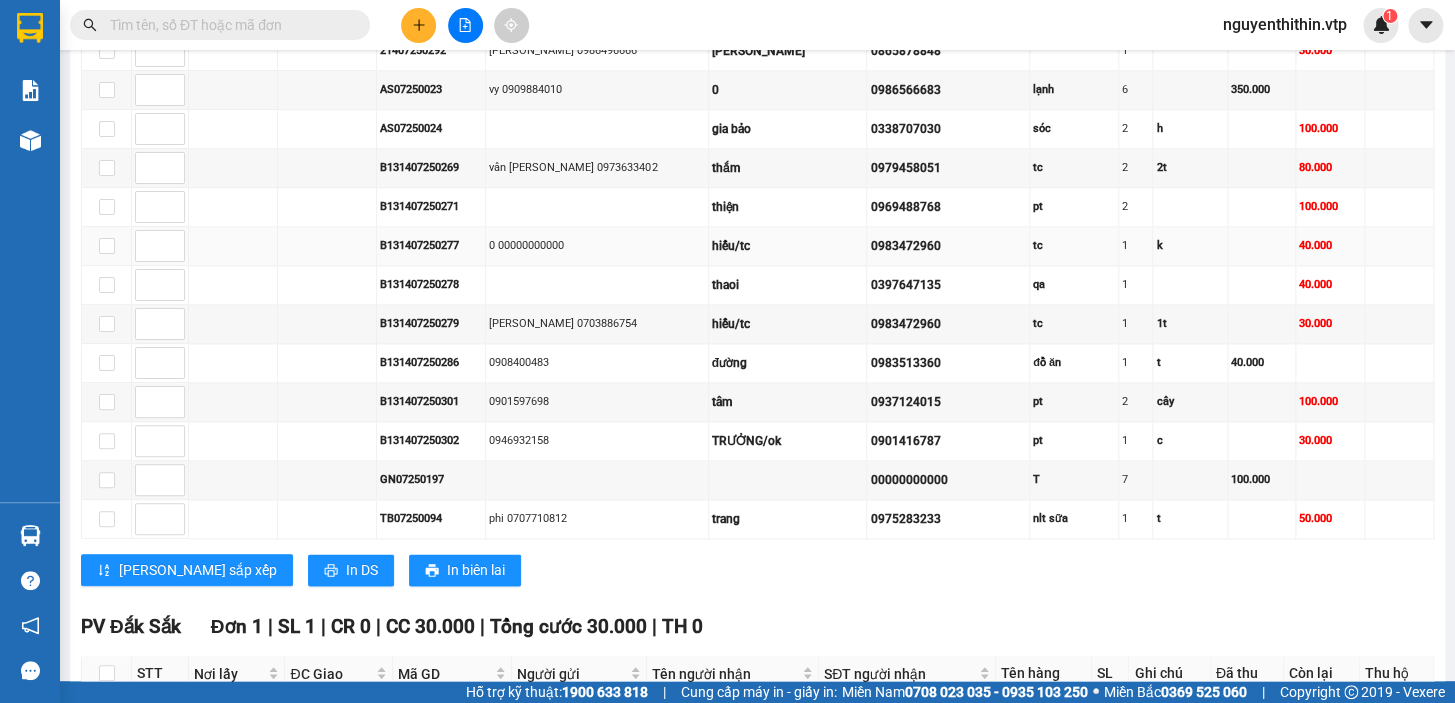 scroll, scrollTop: 1165, scrollLeft: 0, axis: vertical 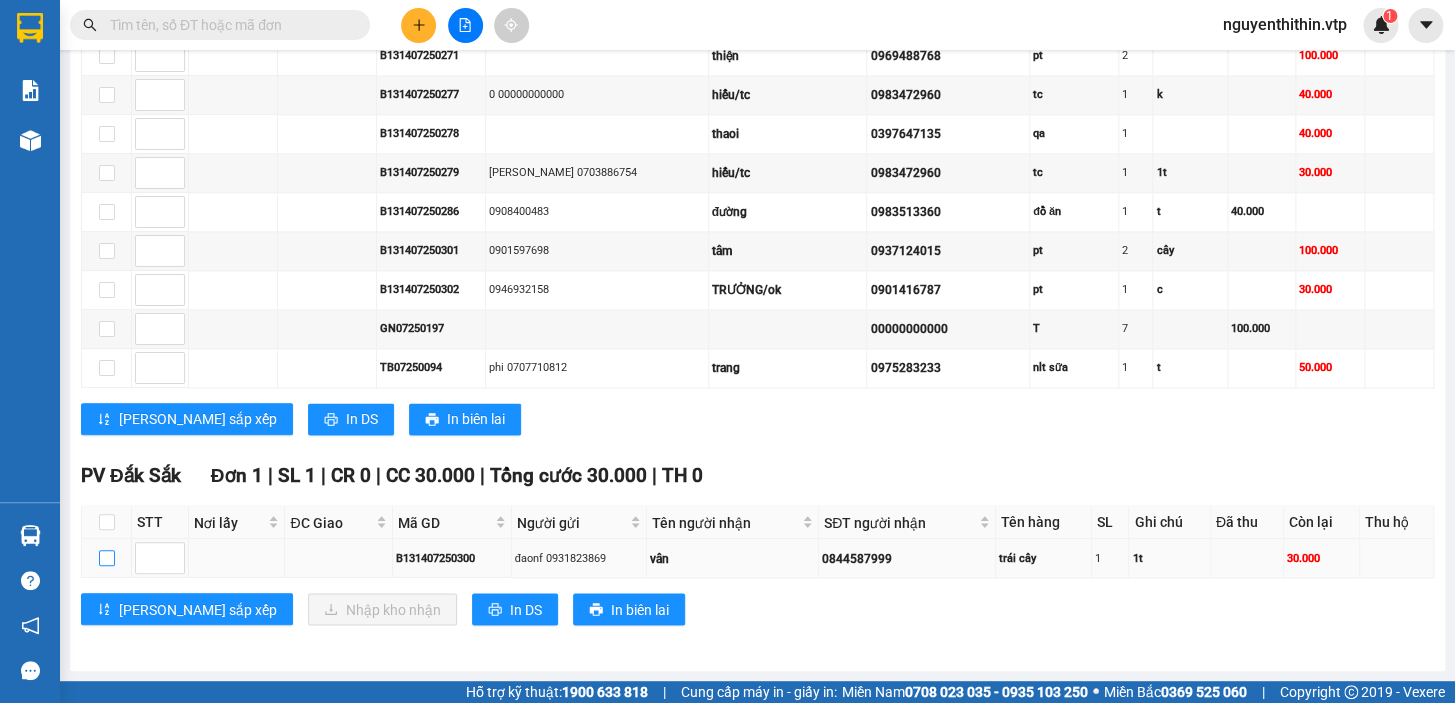 click at bounding box center [107, 558] 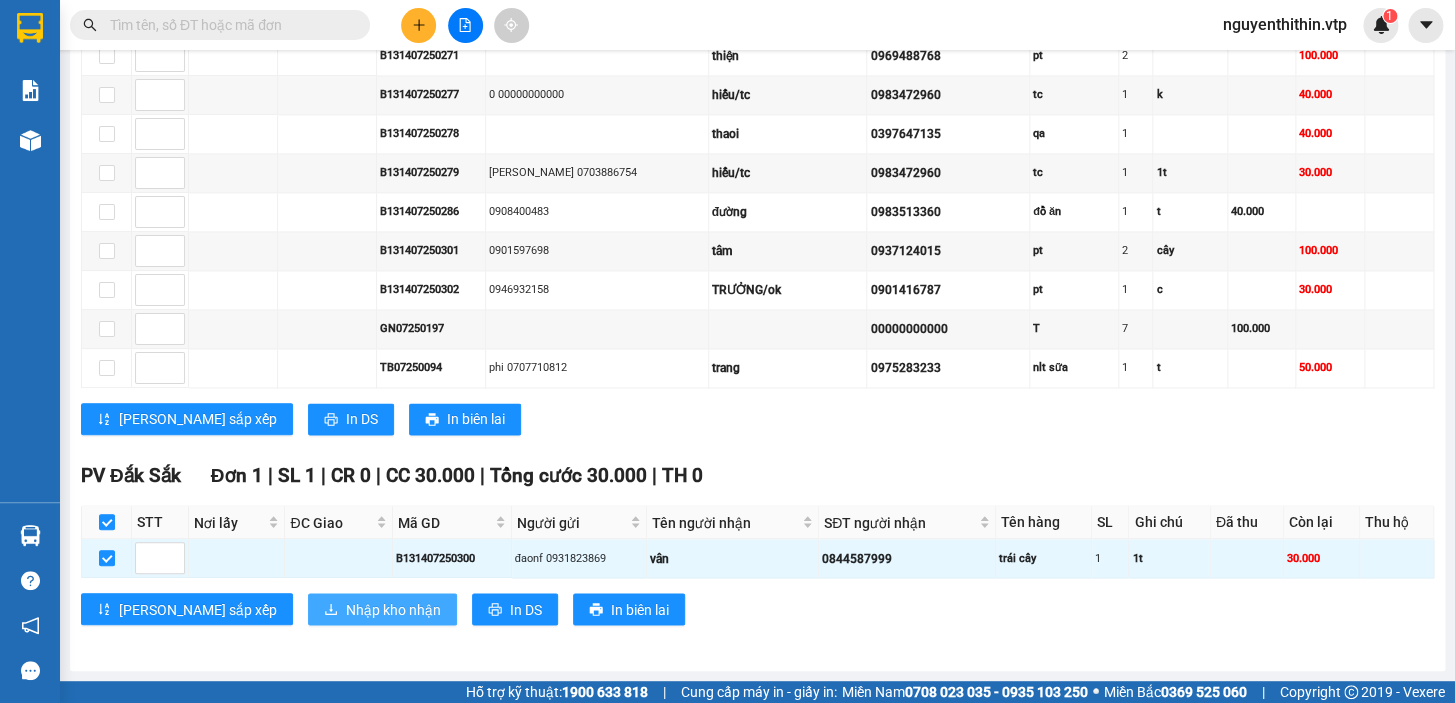 click on "Nhập kho nhận" at bounding box center [393, 609] 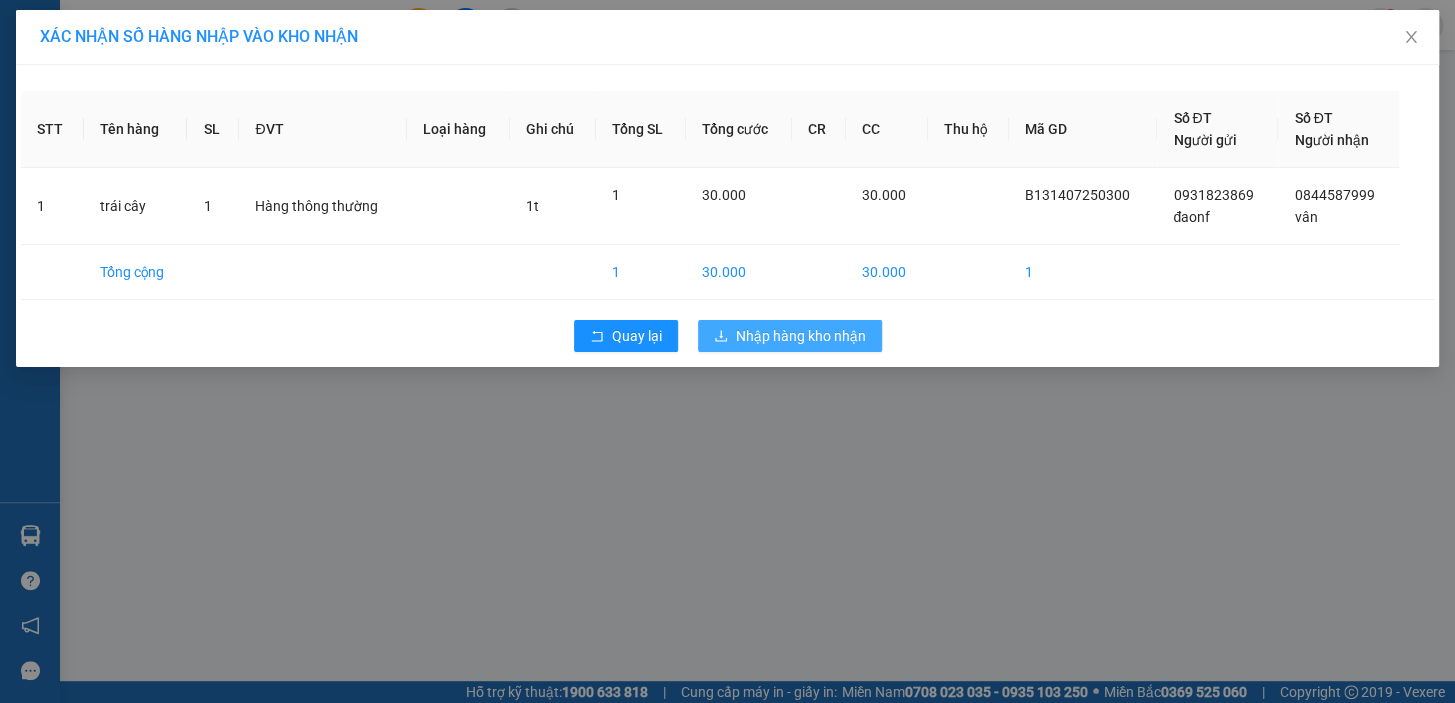 click on "Nhập hàng kho nhận" at bounding box center [801, 336] 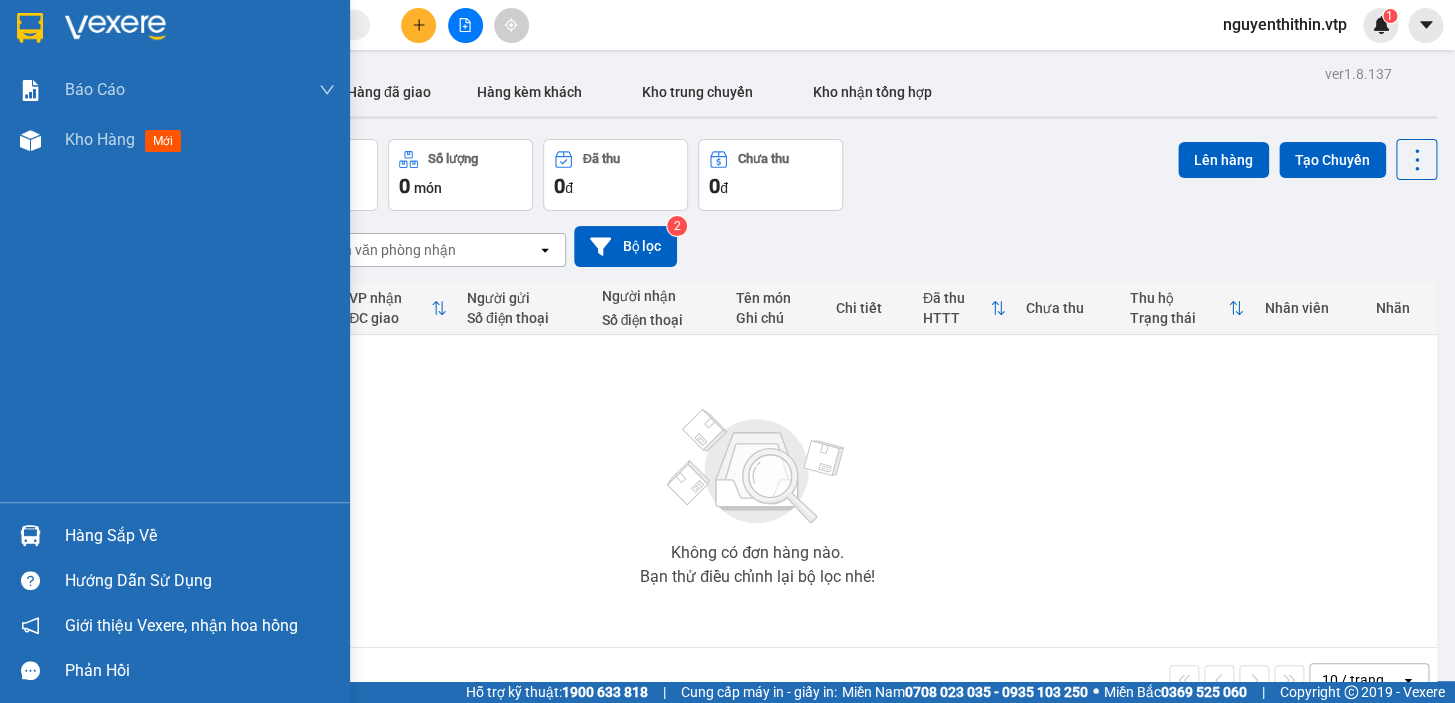 click at bounding box center [30, 535] 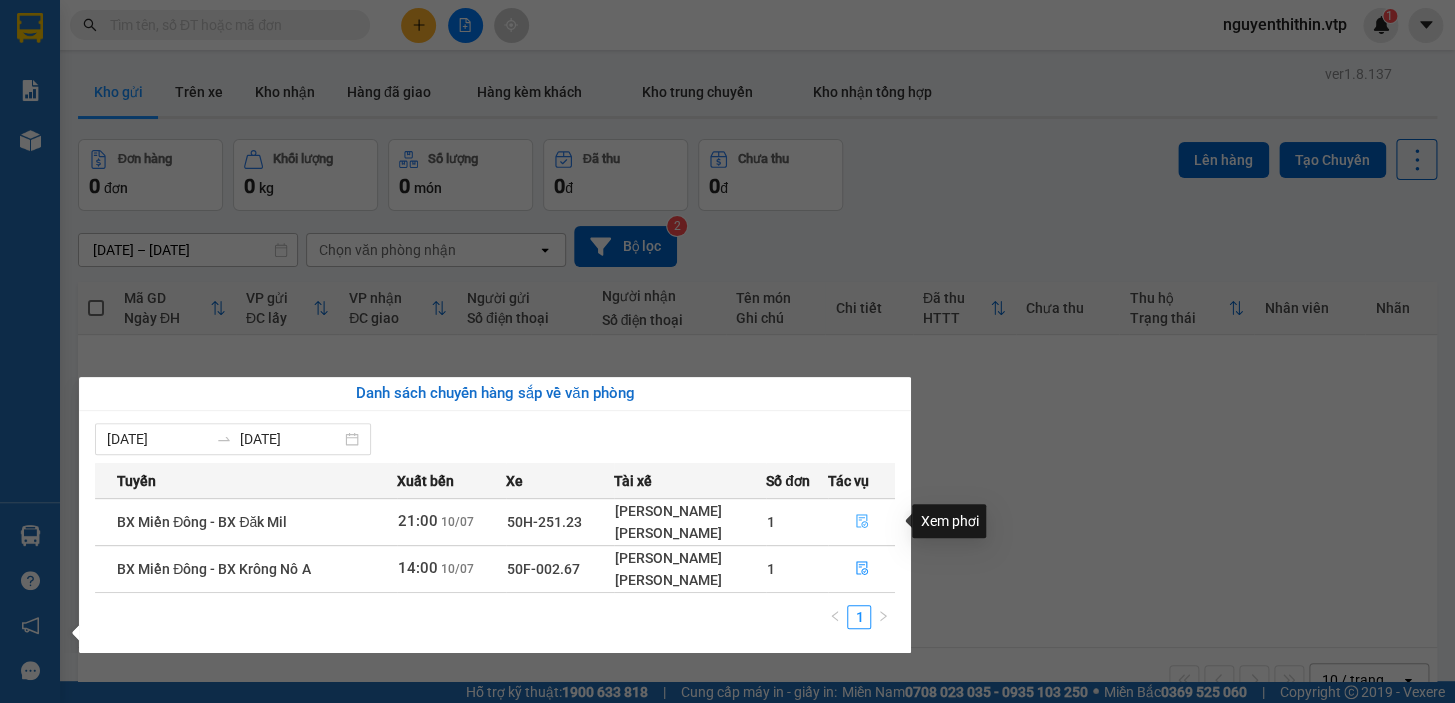 click 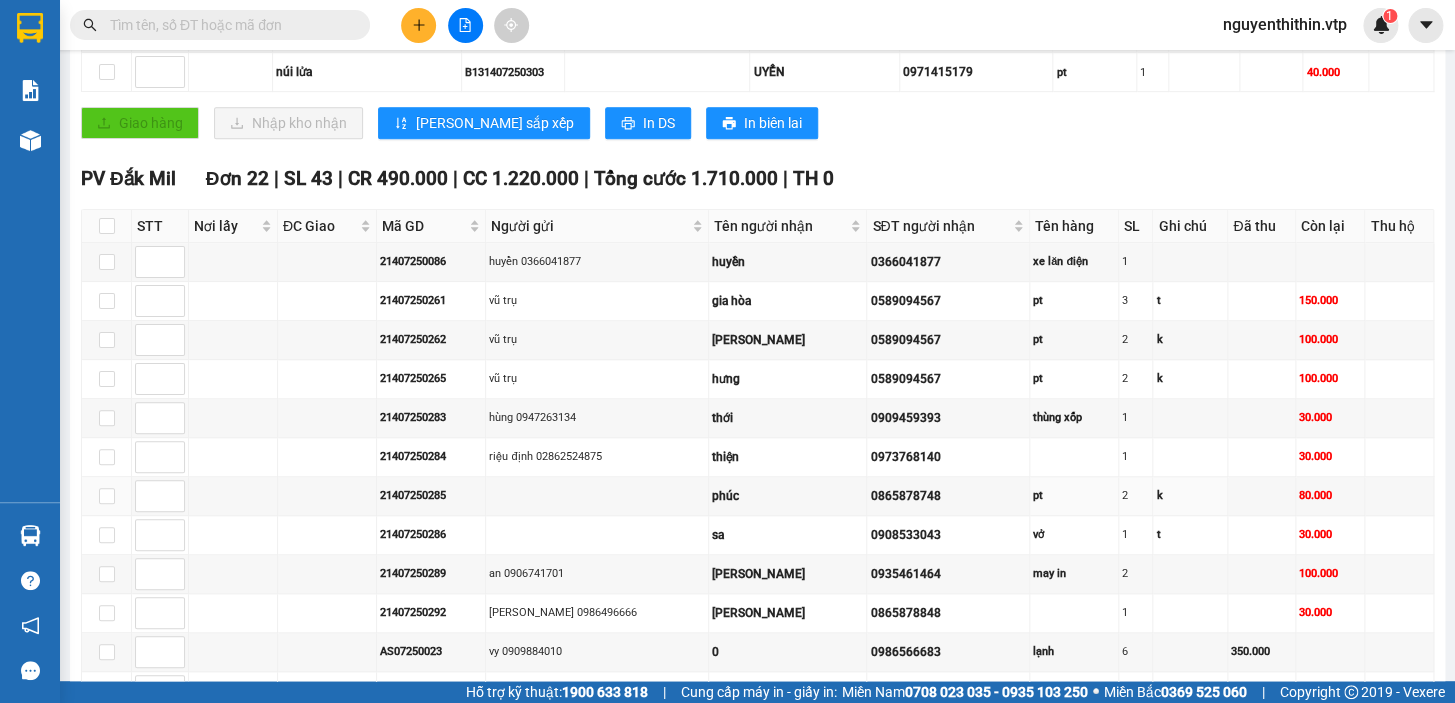 scroll, scrollTop: 256, scrollLeft: 0, axis: vertical 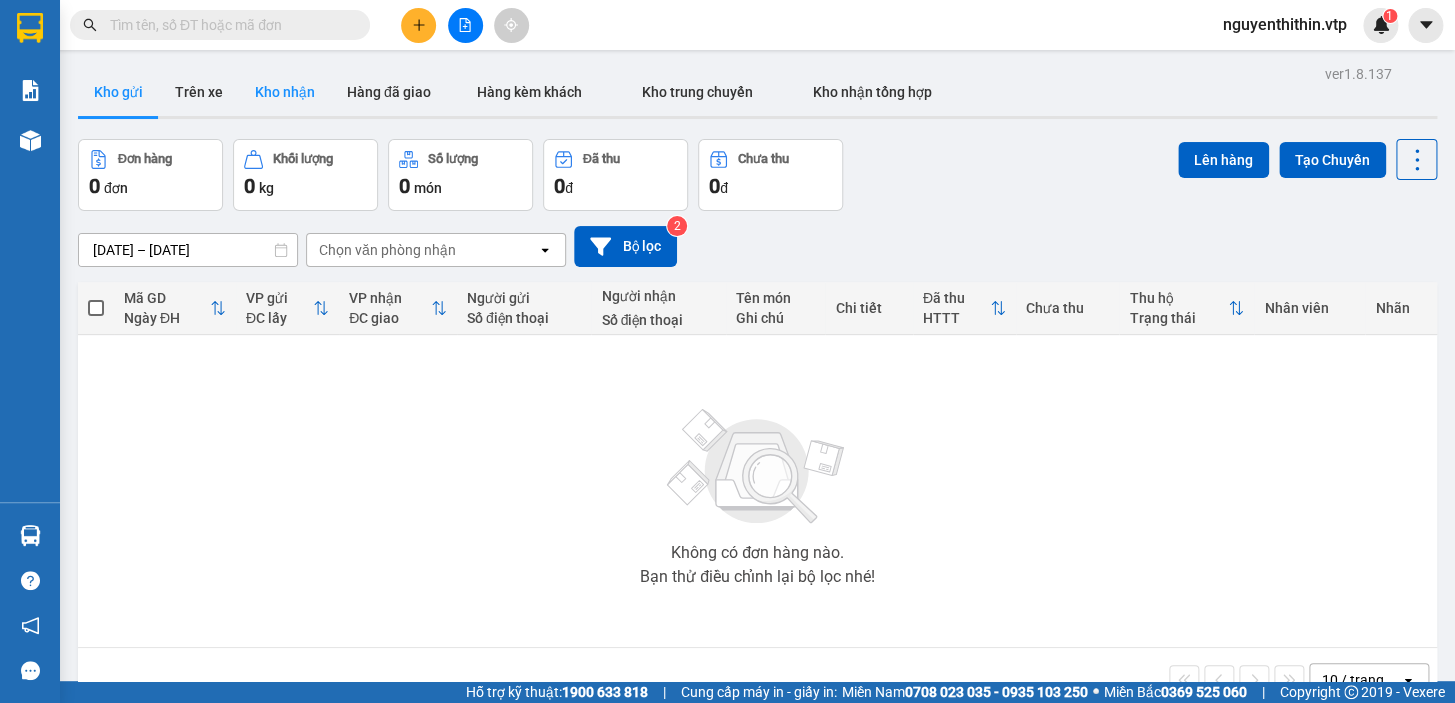 click on "Kho nhận" at bounding box center (285, 92) 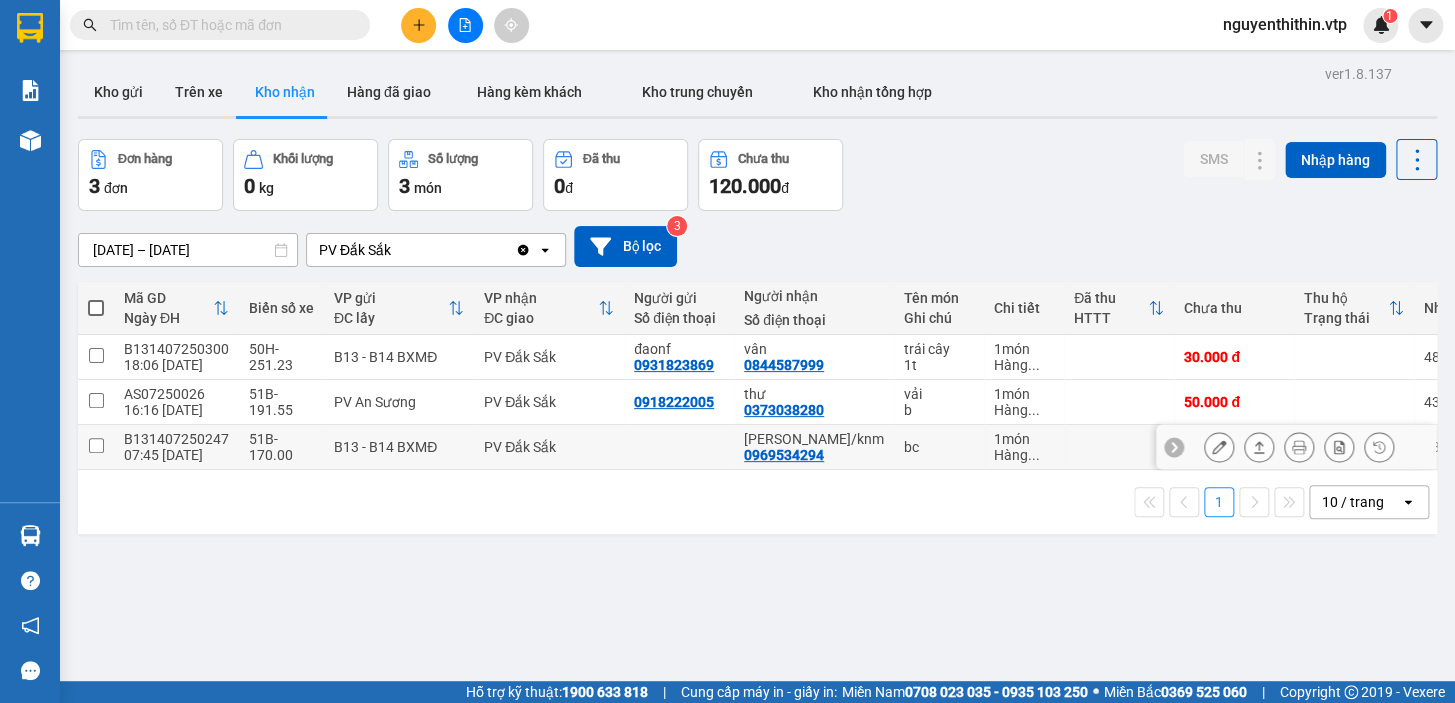 click at bounding box center (96, 445) 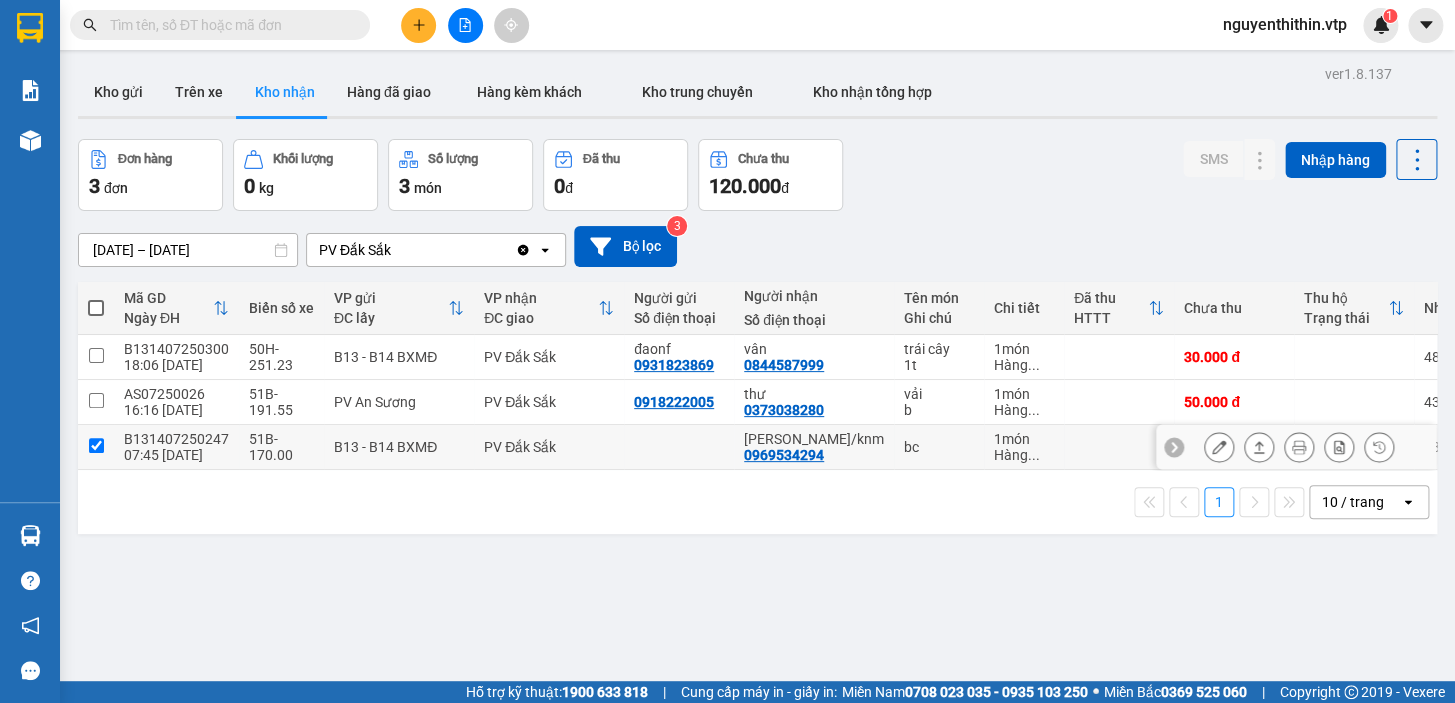 checkbox on "true" 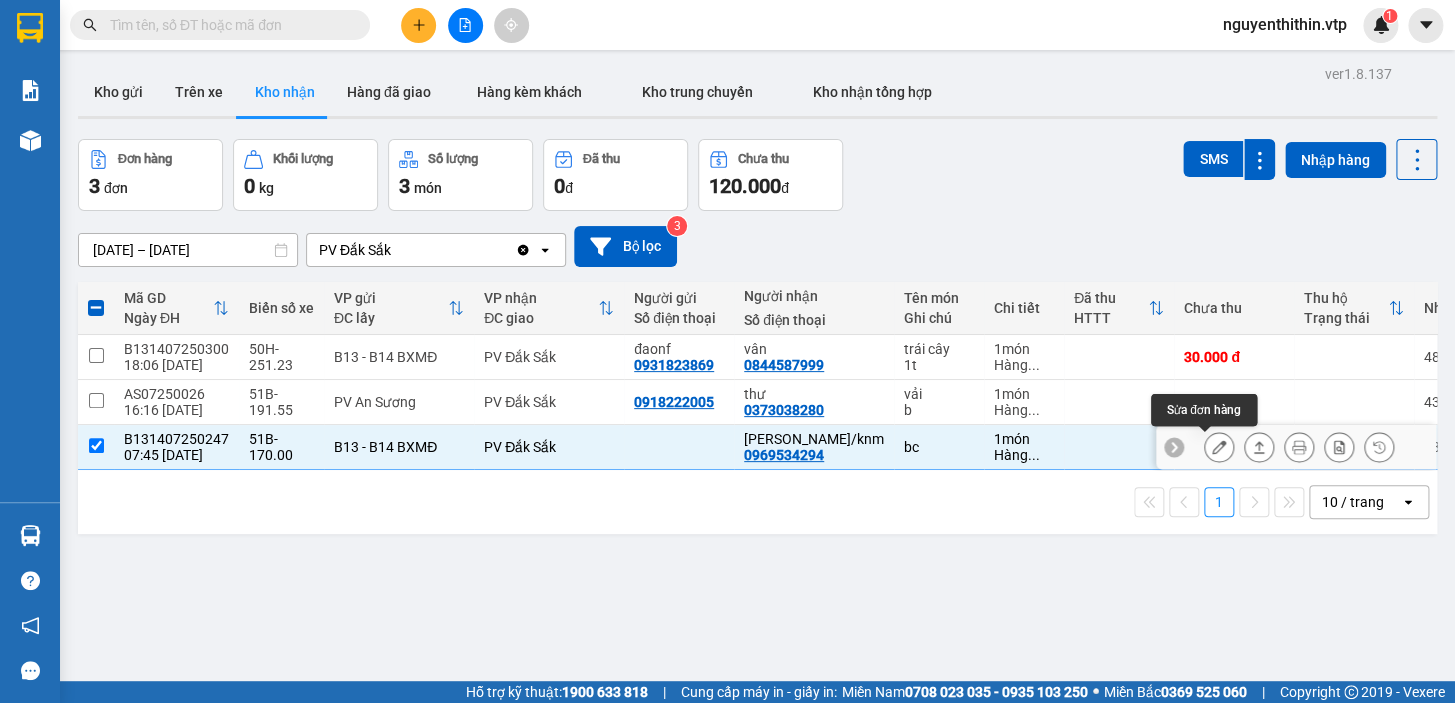 click 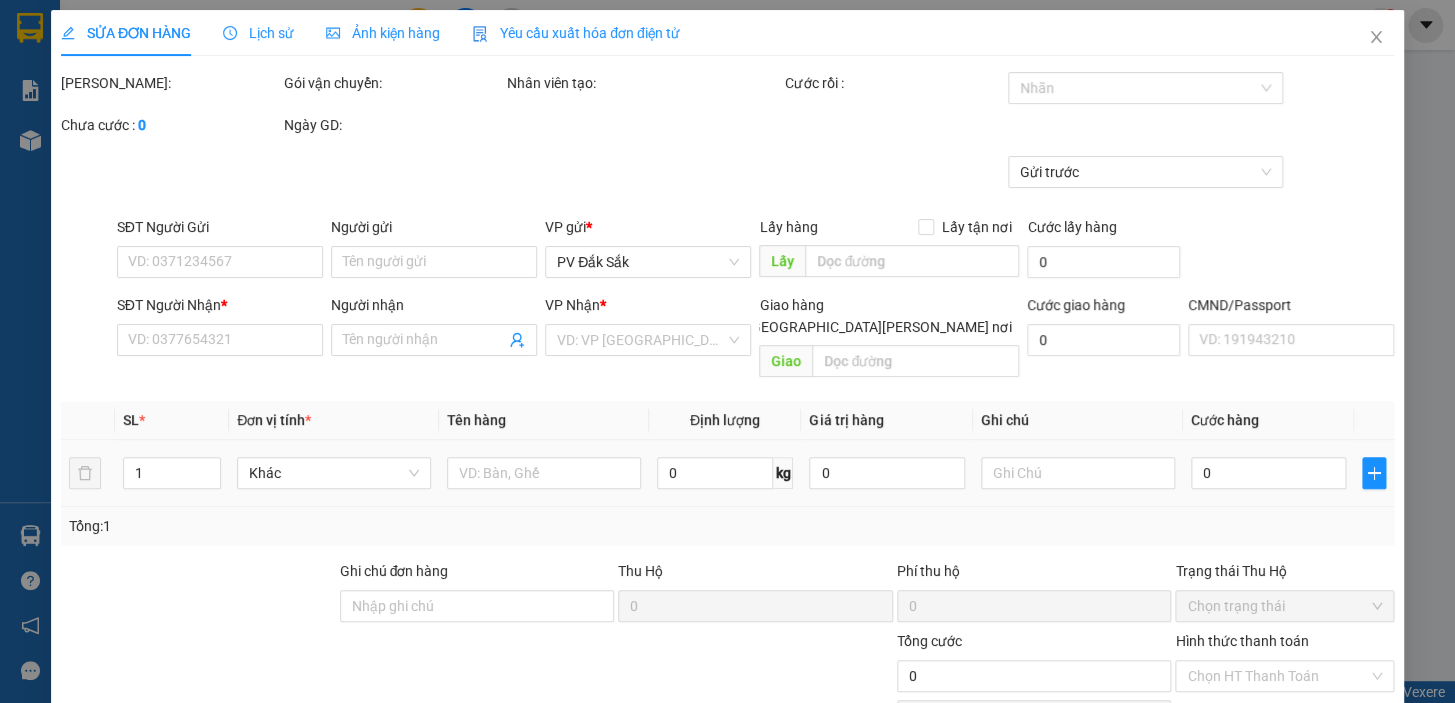 type on "0969534294" 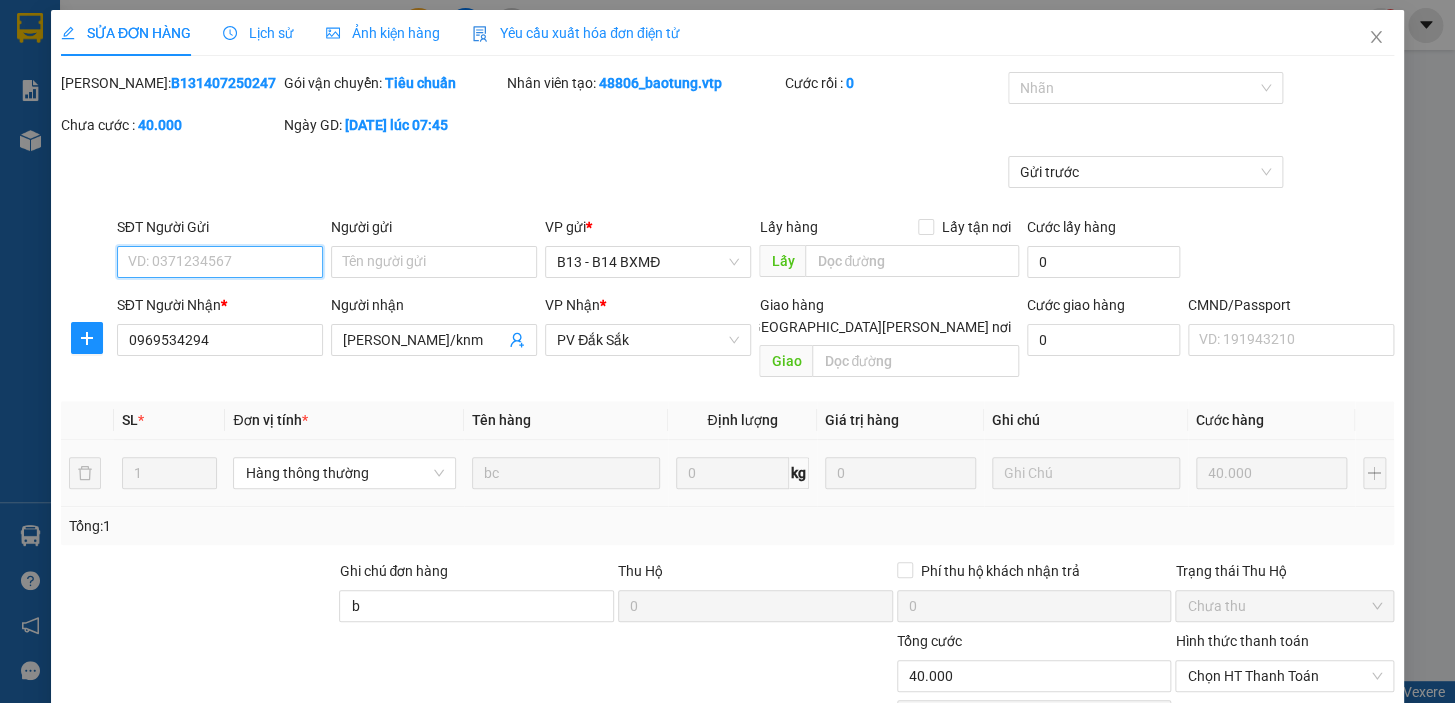 type on "2.000" 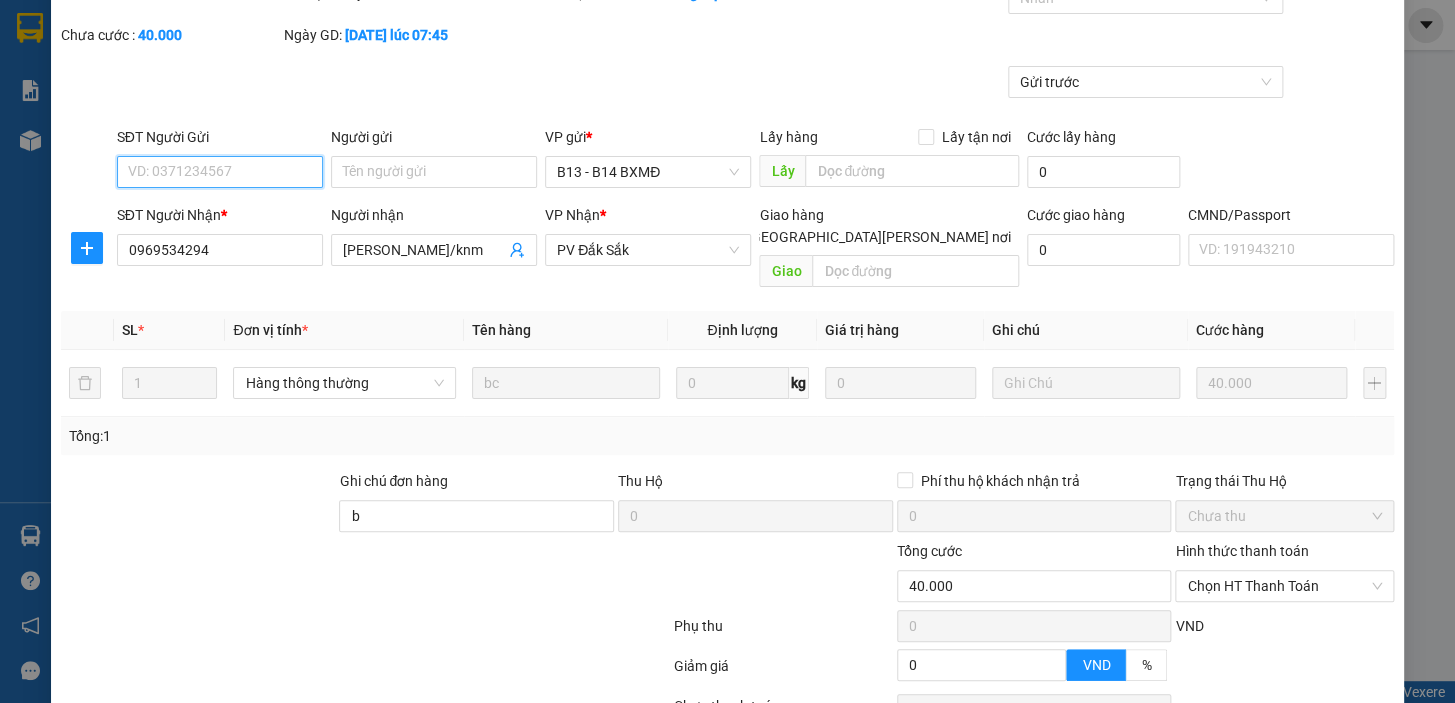 scroll, scrollTop: 181, scrollLeft: 0, axis: vertical 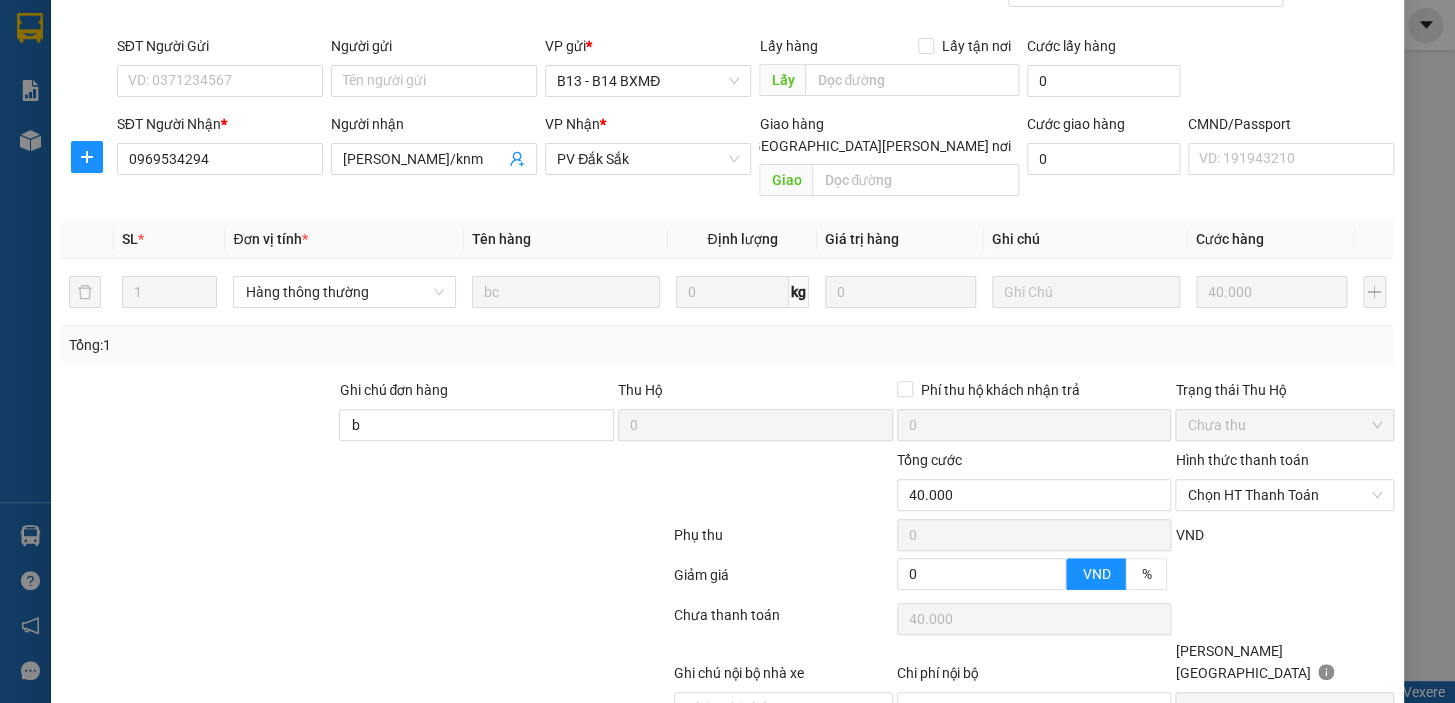 click on "Hình thức thanh toán" at bounding box center (1241, 460) 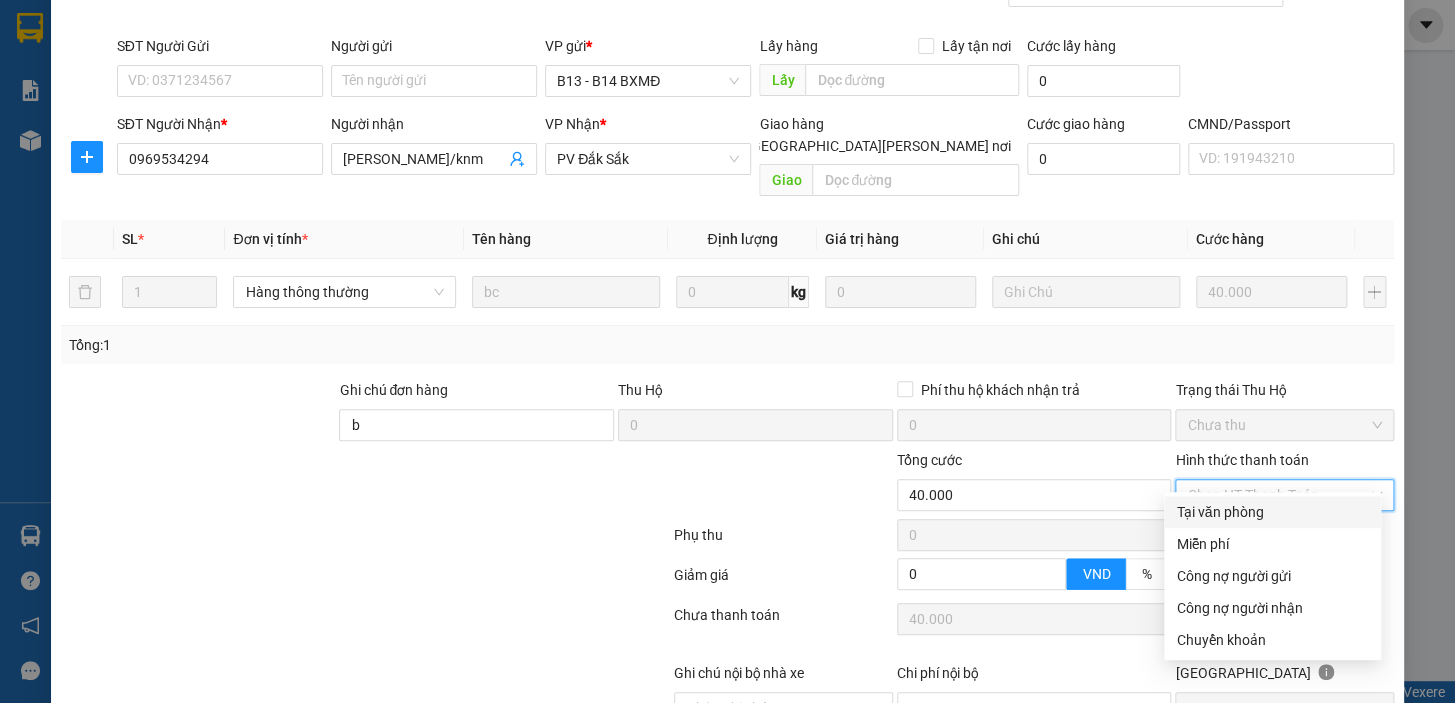 click on "Tại văn phòng" at bounding box center [1272, 512] 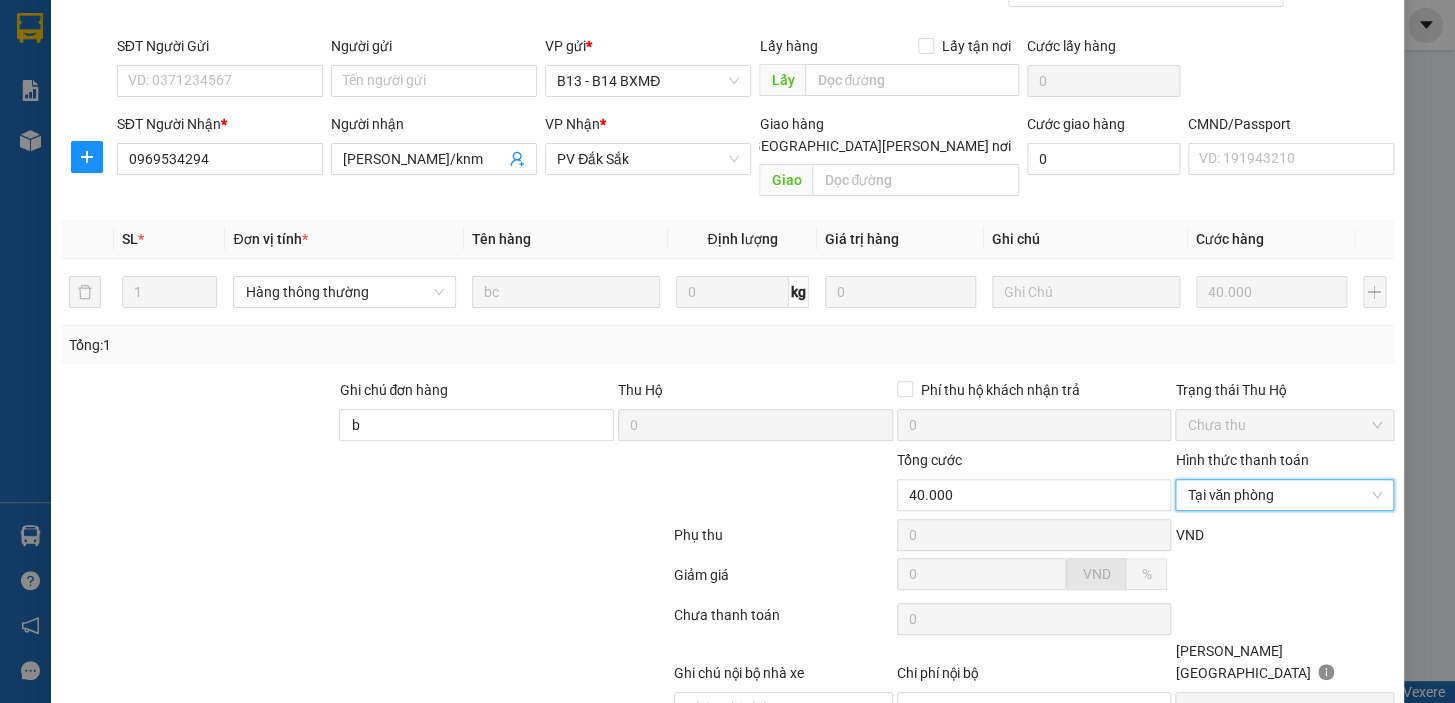 scroll, scrollTop: 242, scrollLeft: 0, axis: vertical 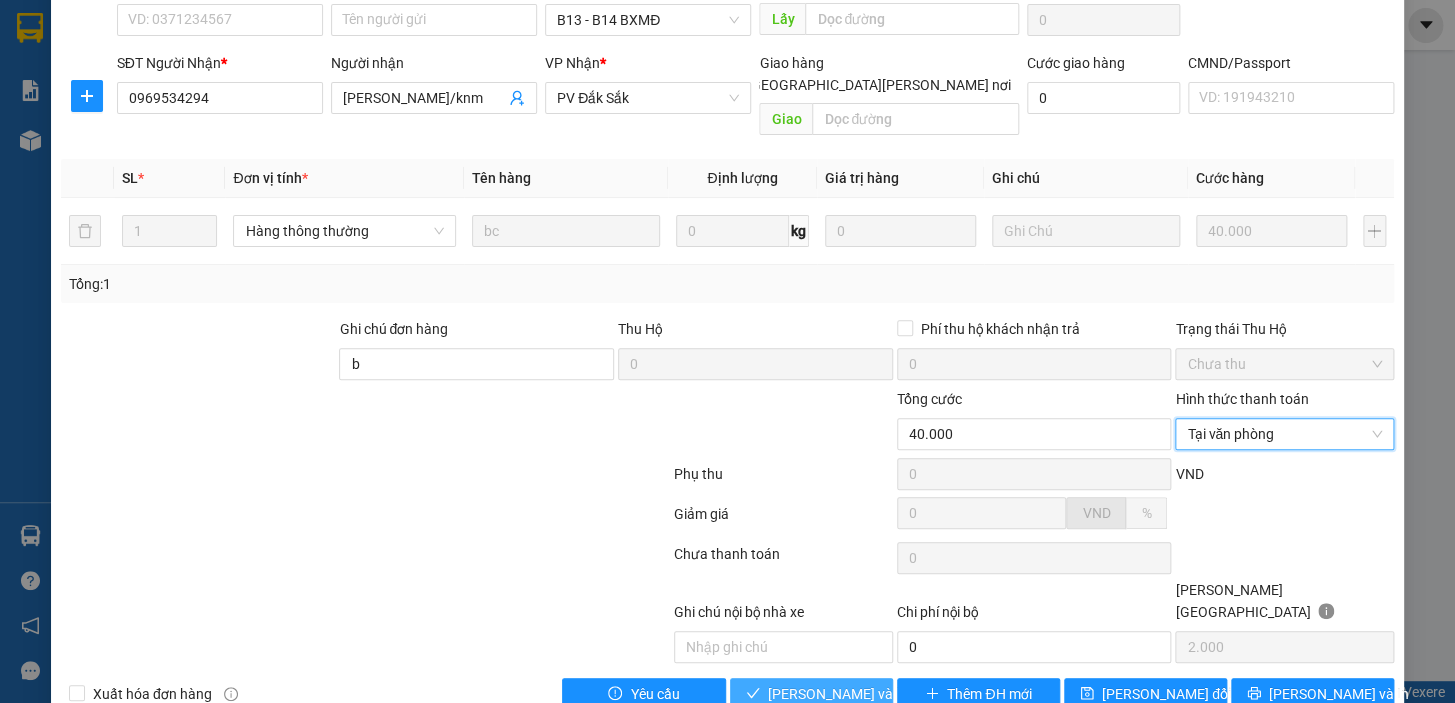click on "[PERSON_NAME] và [PERSON_NAME] hàng" at bounding box center [903, 694] 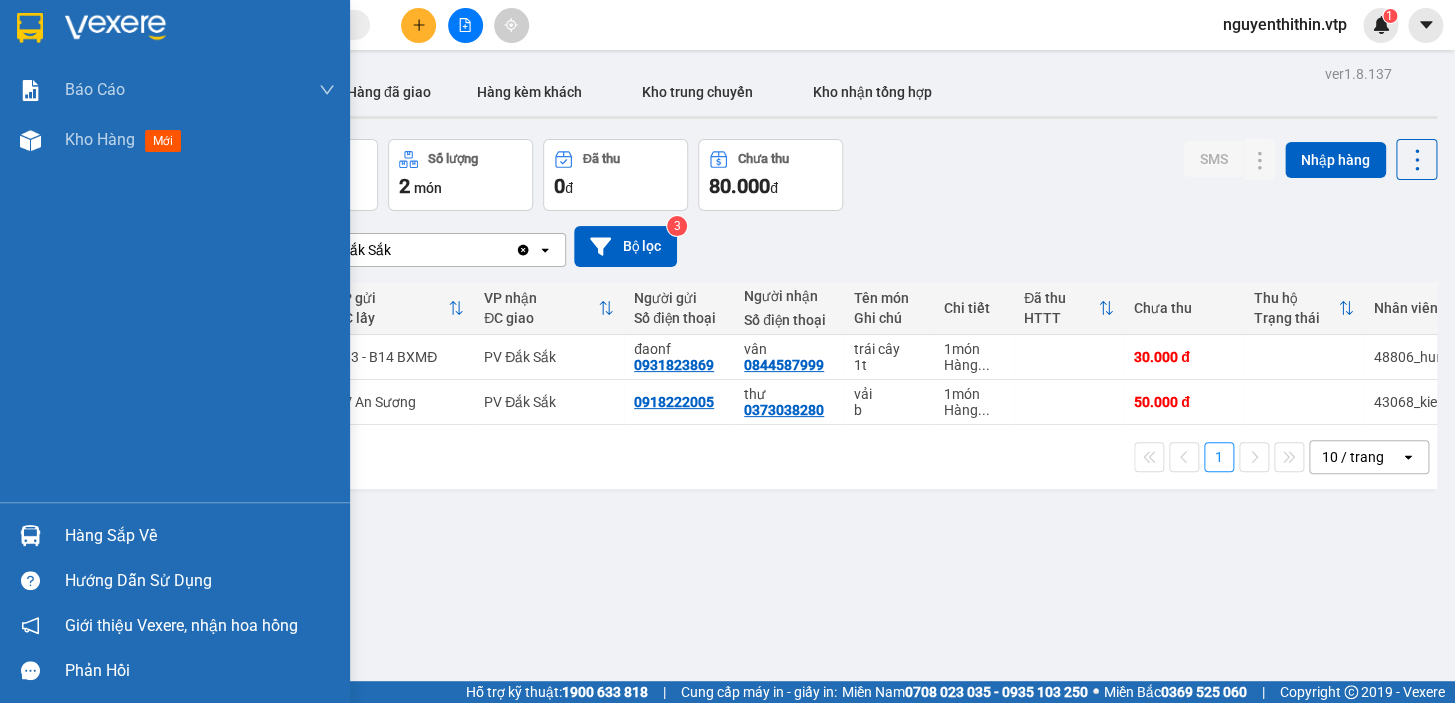 click at bounding box center (30, 535) 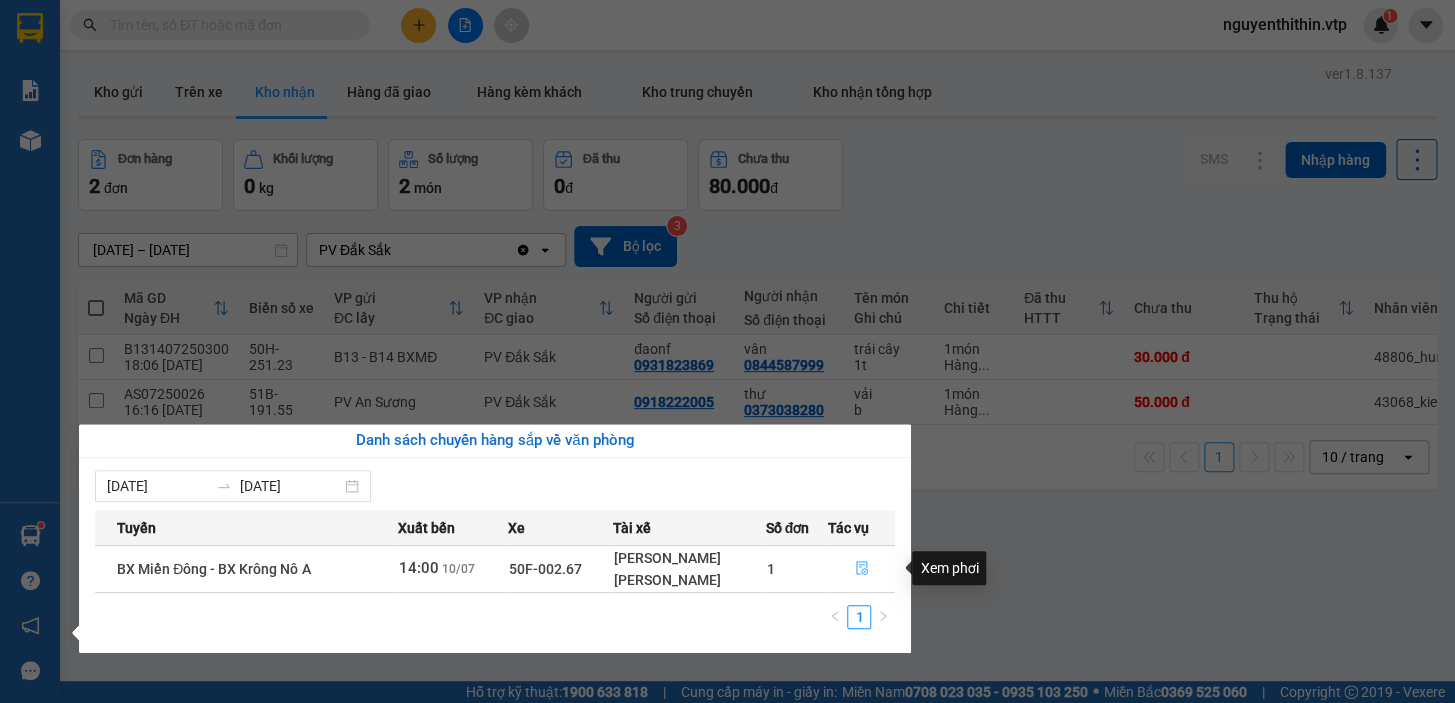 click 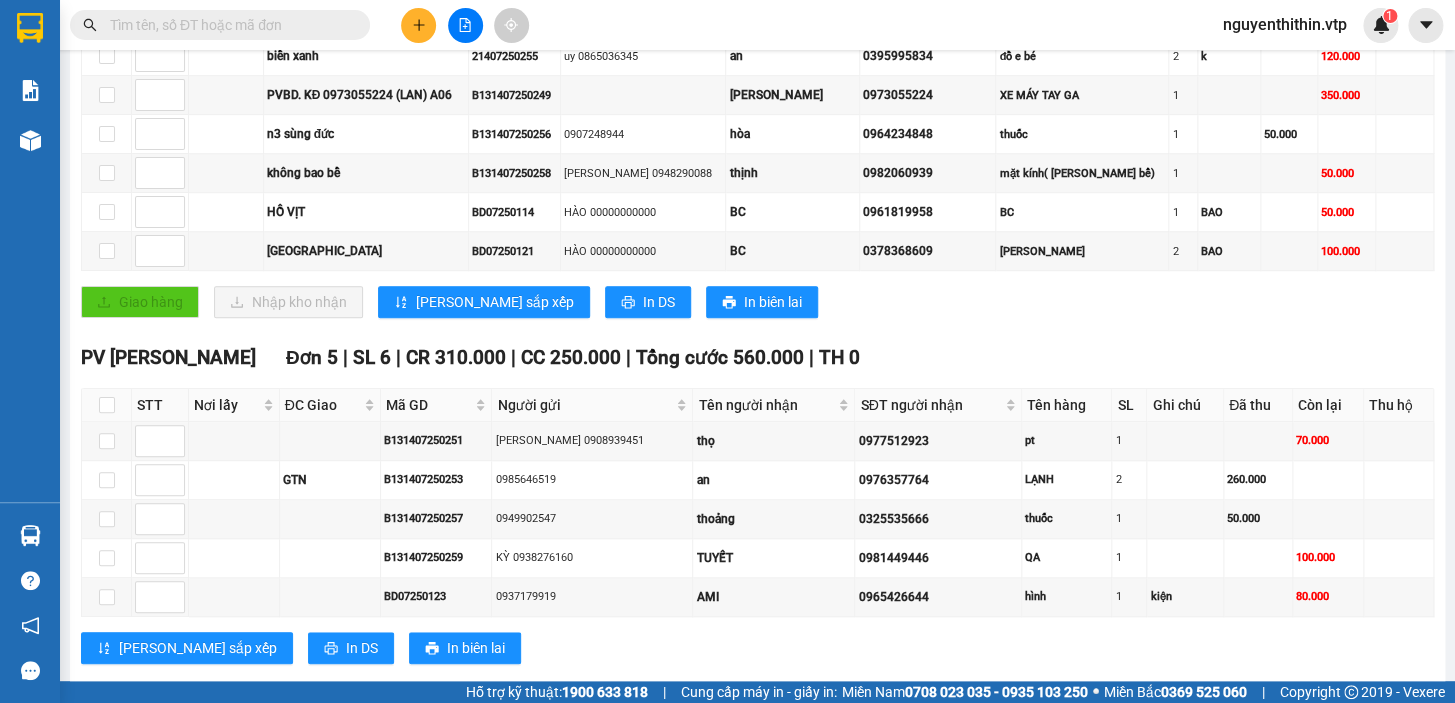 scroll, scrollTop: 272, scrollLeft: 0, axis: vertical 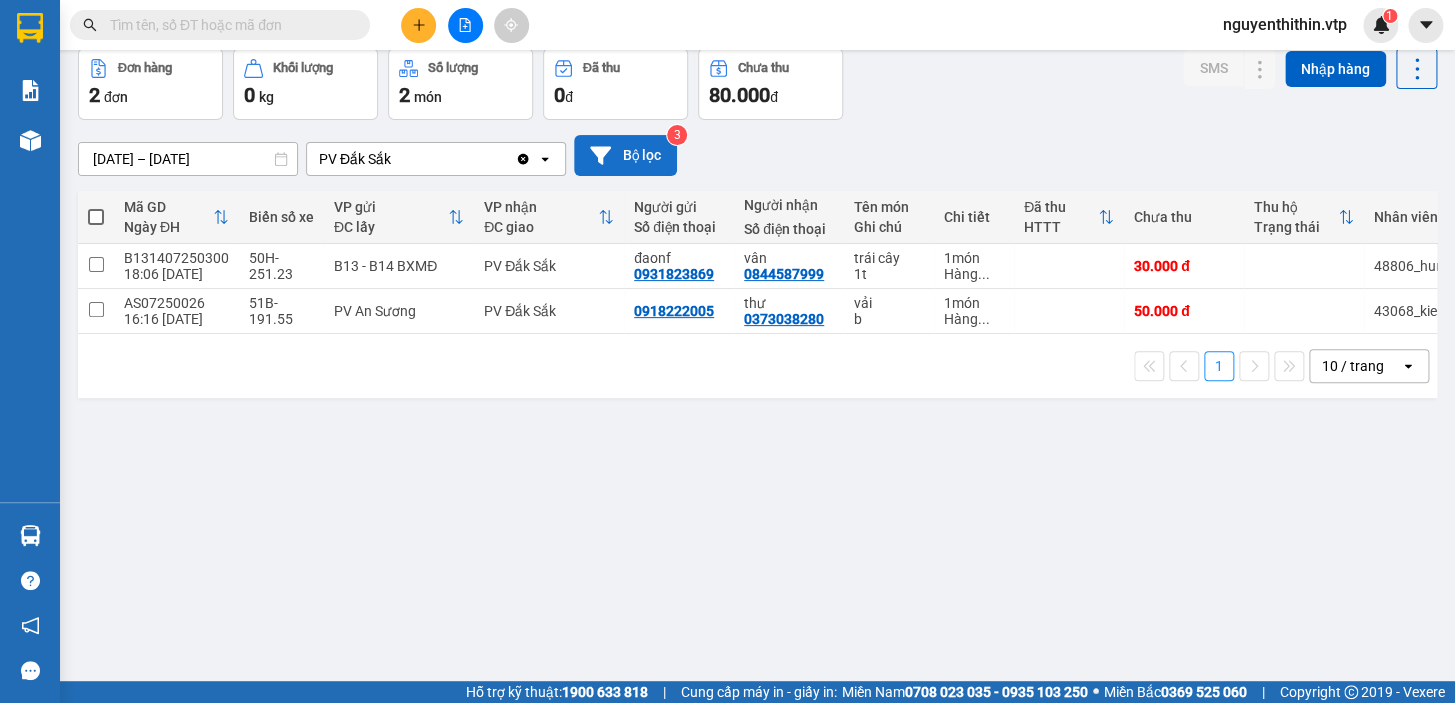 click on "Bộ lọc" at bounding box center [625, 155] 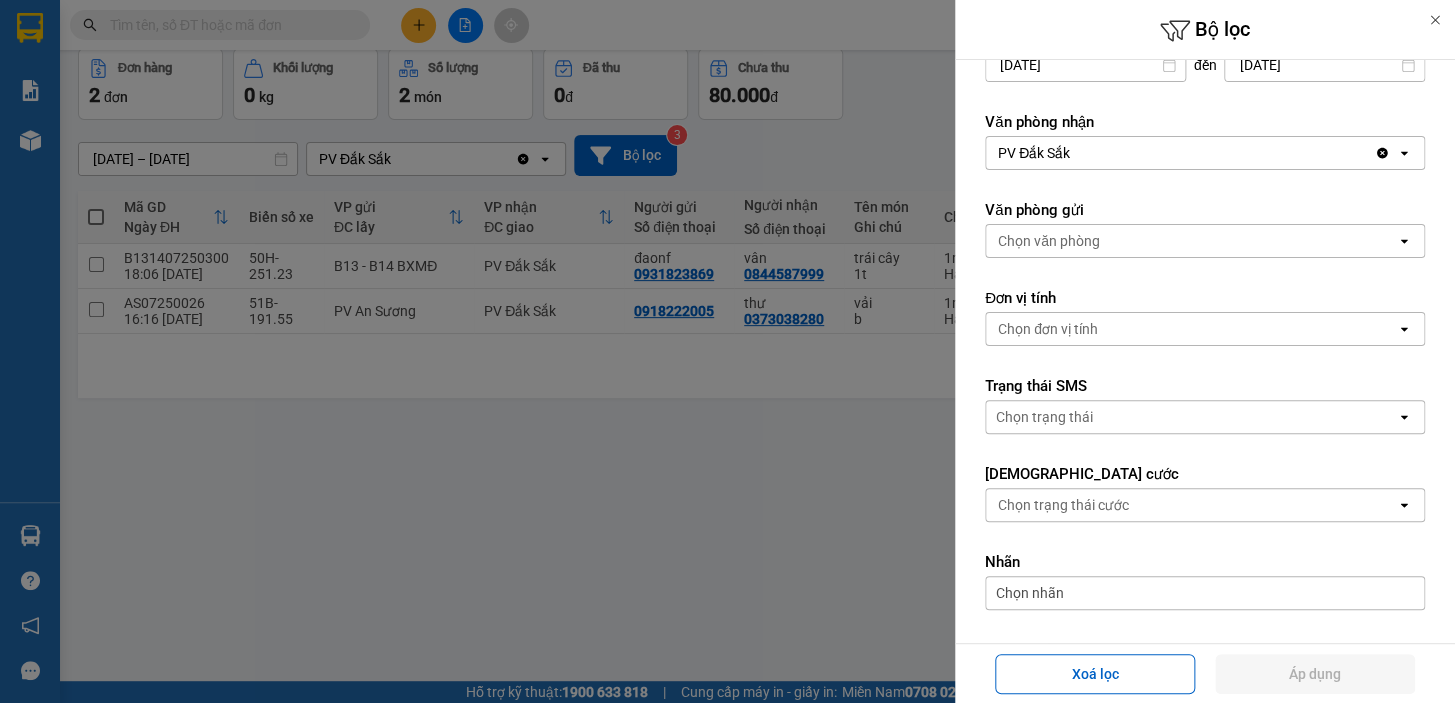 scroll, scrollTop: 0, scrollLeft: 0, axis: both 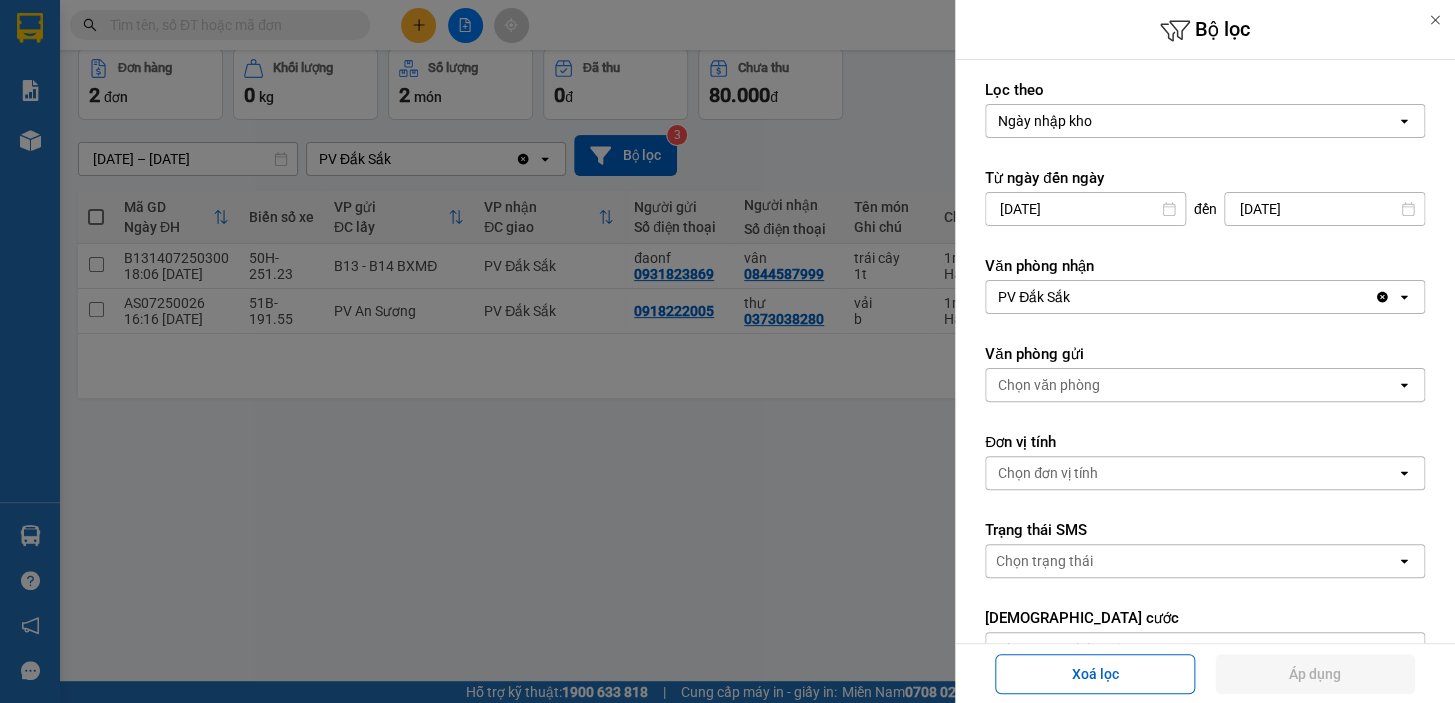 click 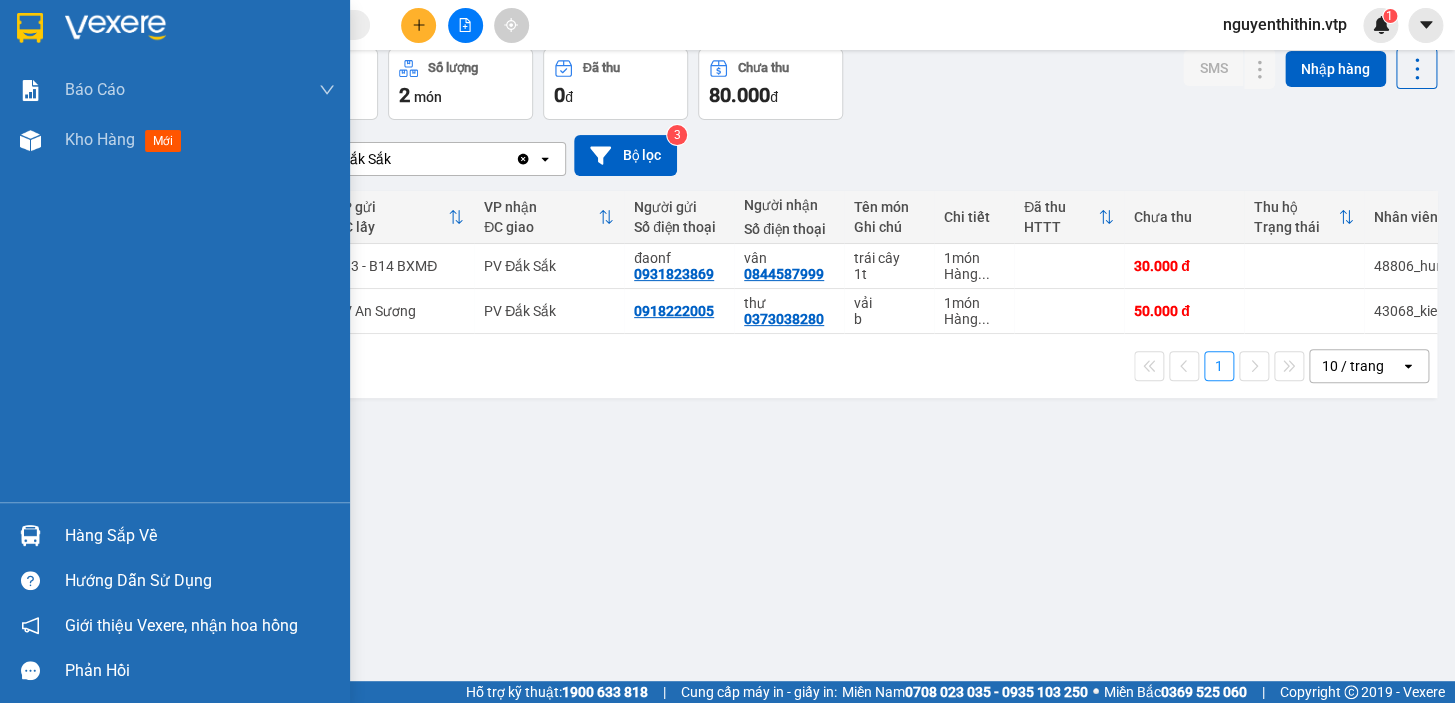 click on "Hàng sắp về" at bounding box center [200, 536] 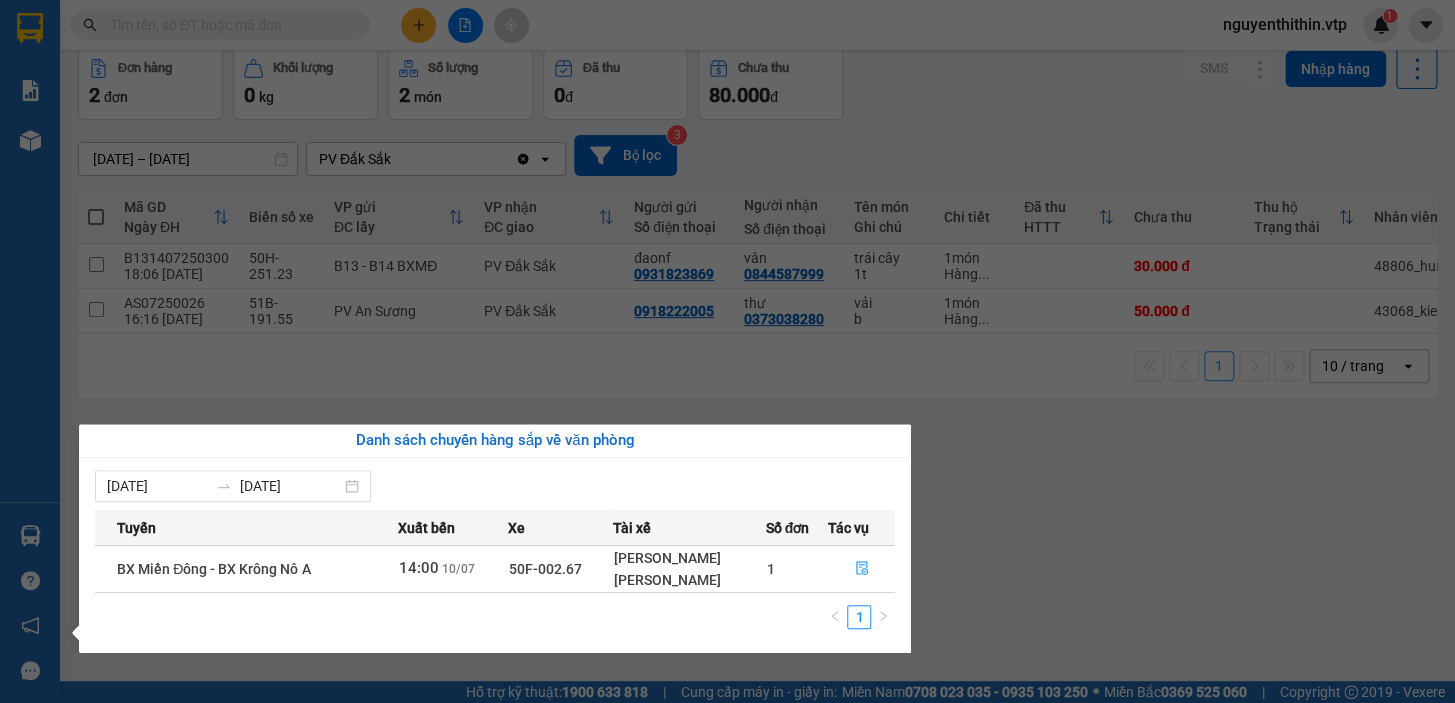 scroll, scrollTop: 0, scrollLeft: 0, axis: both 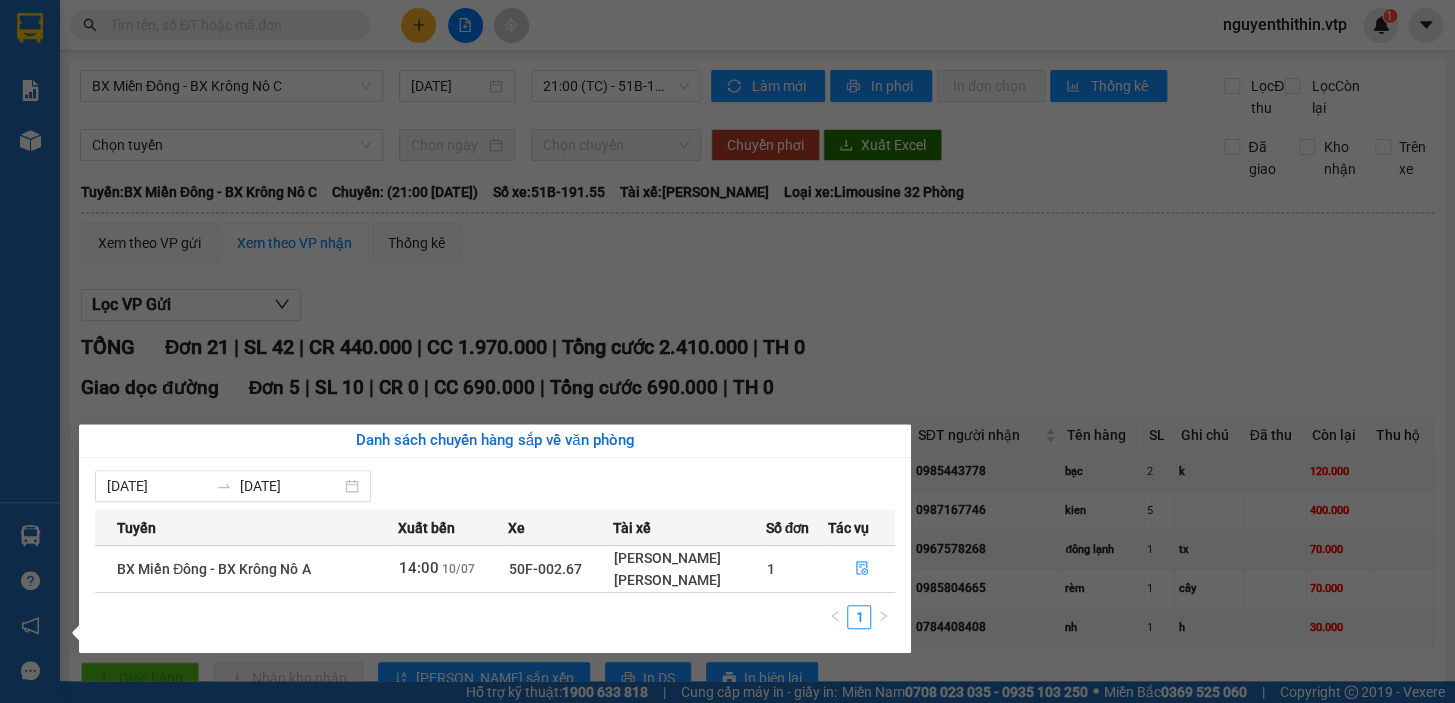 click on "Kết quả [PERSON_NAME] ( 0 )  Bộ lọc  No Data nguyenthithin.vtp 1     [PERSON_NAME] BC [PERSON_NAME] hàng (nhà xe) BC hàng tồn (all) [PERSON_NAME] [PERSON_NAME] ([PERSON_NAME]) - mới Doanh số tạo đơn theo VP gửi (văn phòng) DỌC ĐƯỜNG - BC hàng giao dọc đường HÀNG KÈM KHÁCH - [PERSON_NAME] hàng [PERSON_NAME] [PERSON_NAME] hàng mới Hàng sắp về [PERSON_NAME] [PERSON_NAME] [PERSON_NAME] Vexere, [PERSON_NAME] hồng [PERSON_NAME] [PERSON_NAME] mềm hỗ trợ bạn tốt chứ? BX Miền Đông - [GEOGRAPHIC_DATA] Nô C [DATE] 21:00   (TC)   - 51B-191.55  [PERSON_NAME] mới In phơi In [PERSON_NAME] Thống kê Lọc  Đã thu Lọc  Còn [PERSON_NAME] [PERSON_NAME] chuyến Chuyển phơi Xuất Excel Đã giao [PERSON_NAME] Trên xe [GEOGRAPHIC_DATA]   1900888606   214 QL13, P.26,  Q. [GEOGRAPHIC_DATA][PERSON_NAME] HÀNG 06:10 [DATE] [PERSON_NAME]:  BX Miền Đông - [GEOGRAPHIC_DATA]:   (21:00 [DATE]) Tài xế:  [PERSON_NAME]   Số xe:  51B-191.55 [PERSON_NAME] xe:  Limousine 32 [PERSON_NAME]:  [GEOGRAPHIC_DATA]:   Số xe:    21" at bounding box center [727, 351] 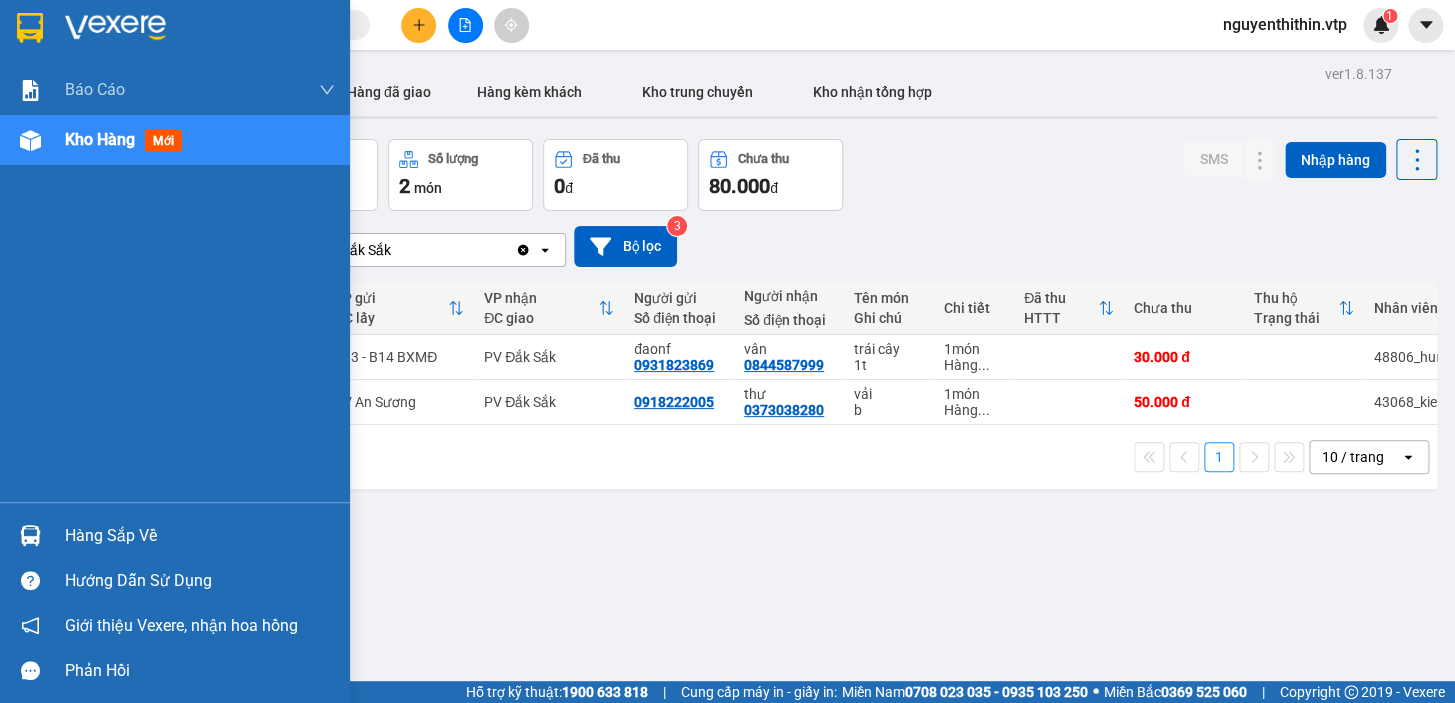 click at bounding box center [30, 535] 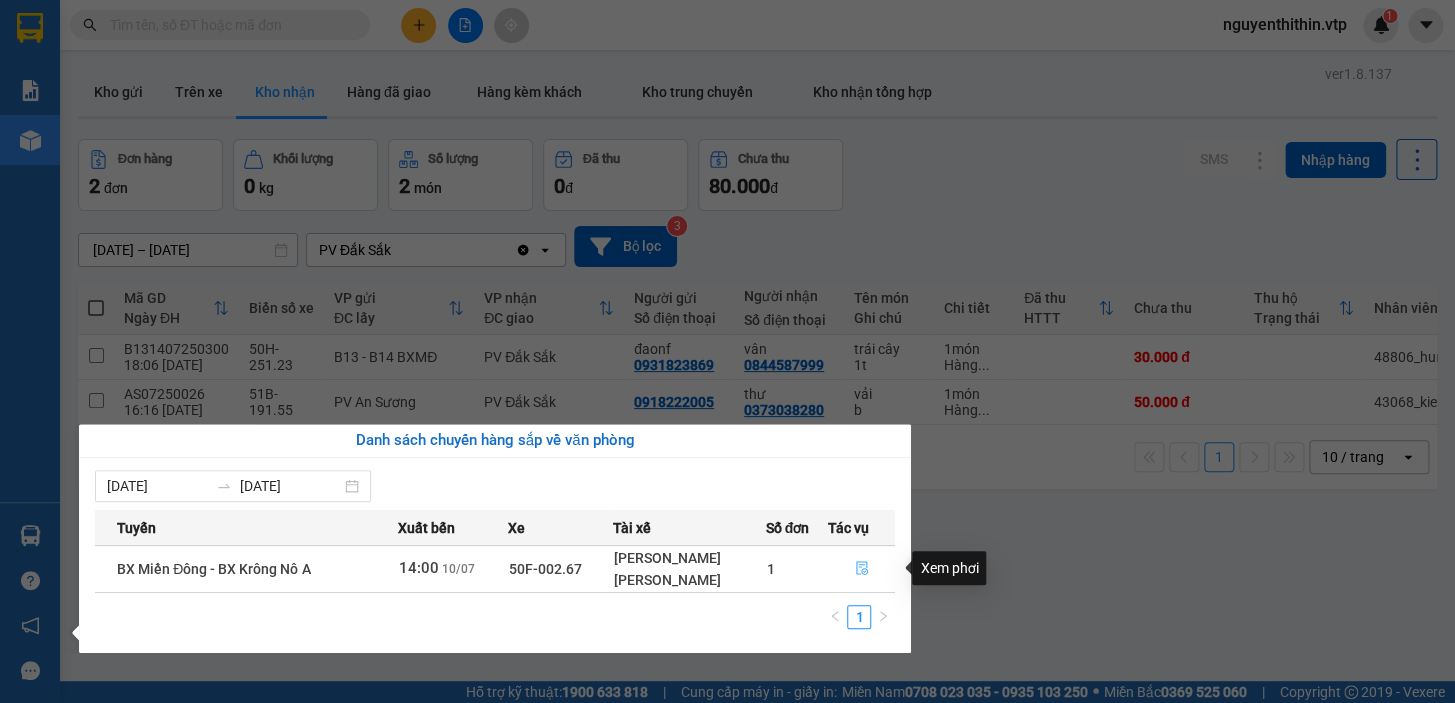 click 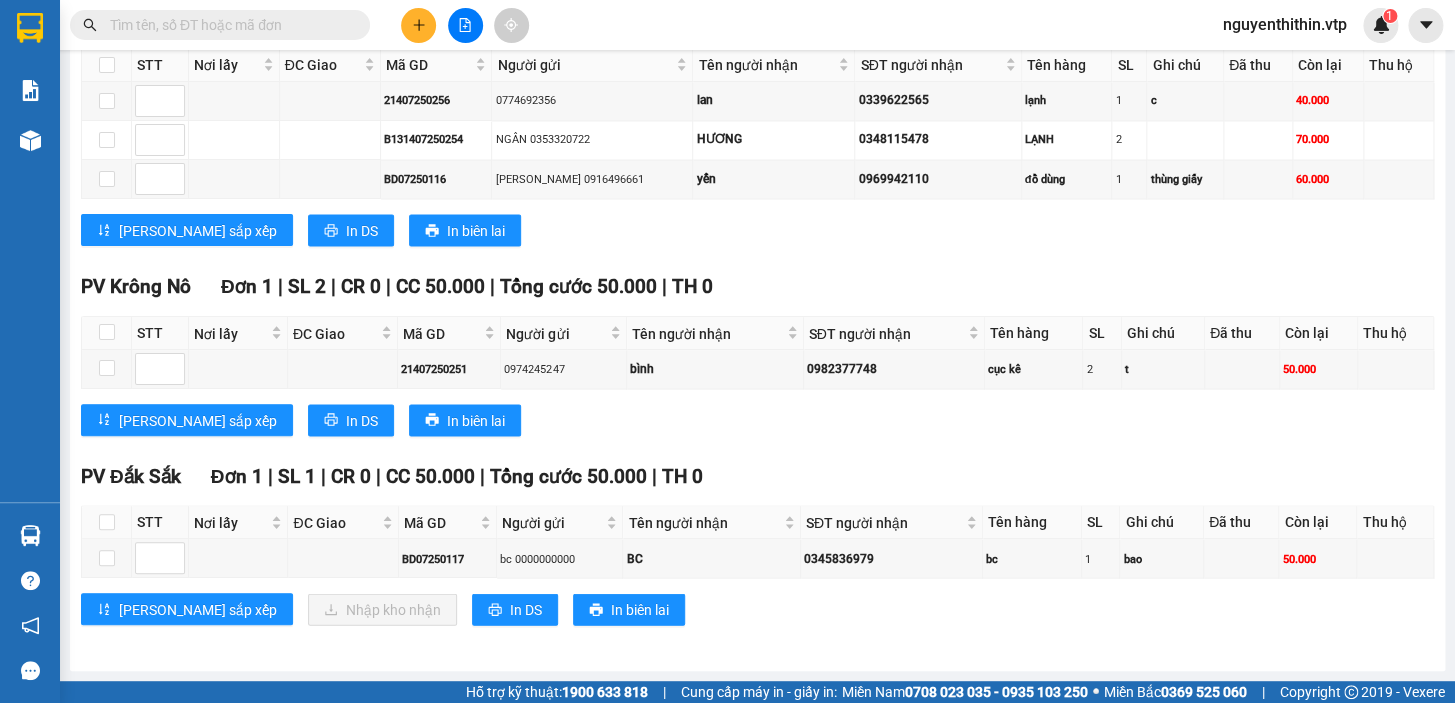 scroll, scrollTop: 1461, scrollLeft: 0, axis: vertical 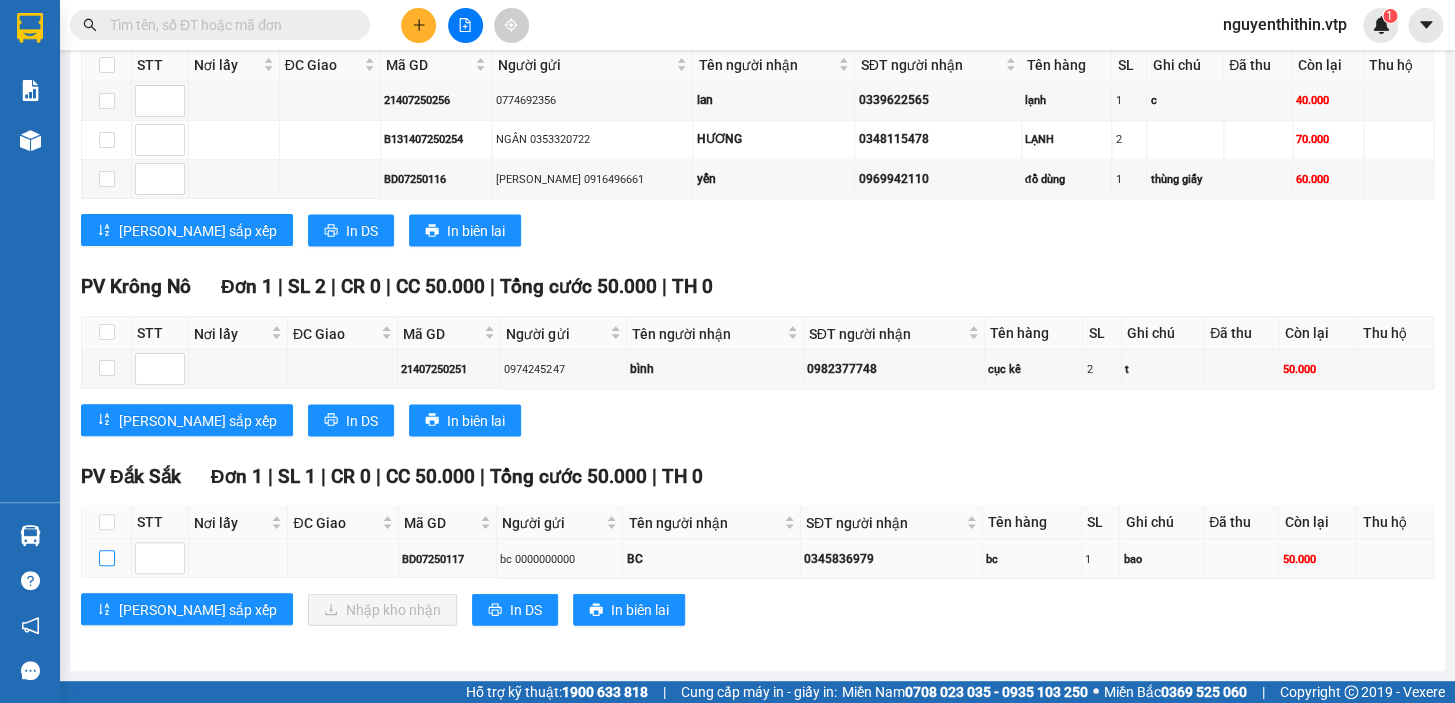 click at bounding box center [107, 558] 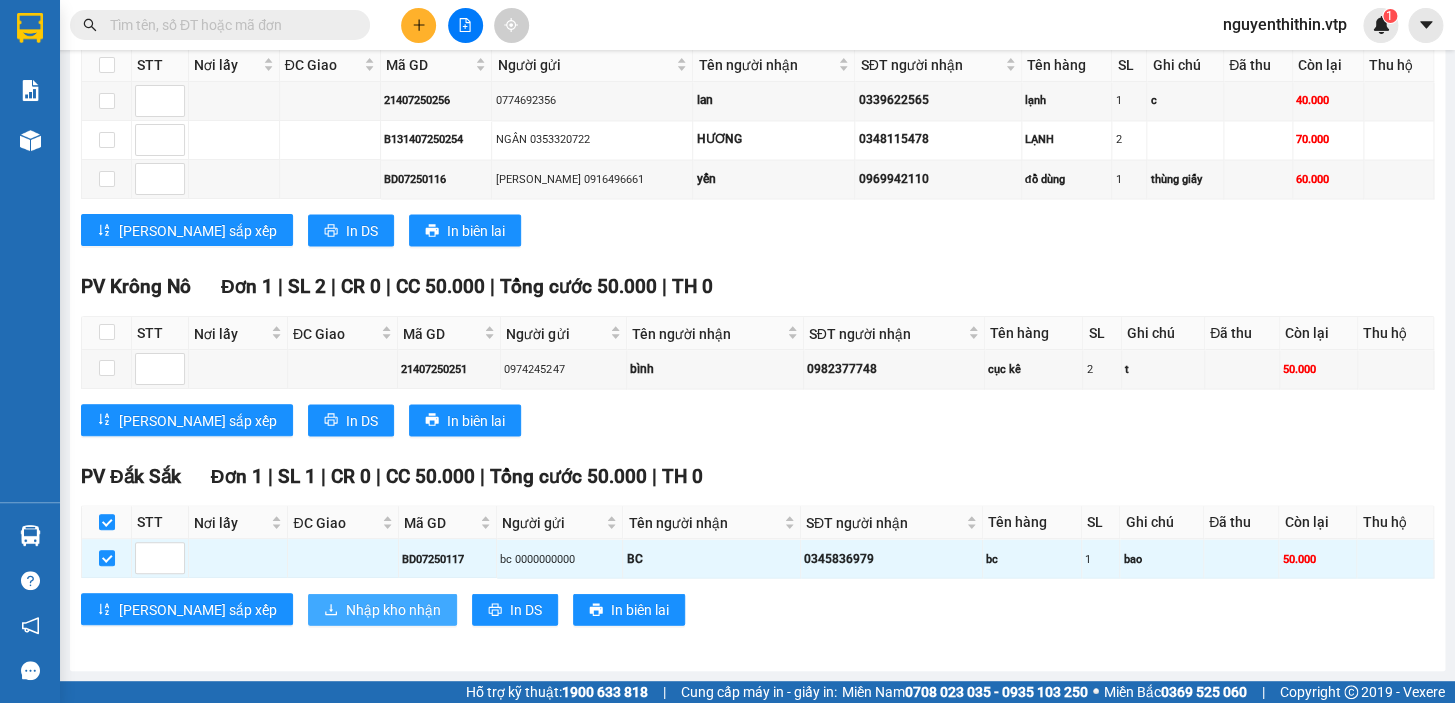 click on "Nhập kho nhận" at bounding box center [393, 609] 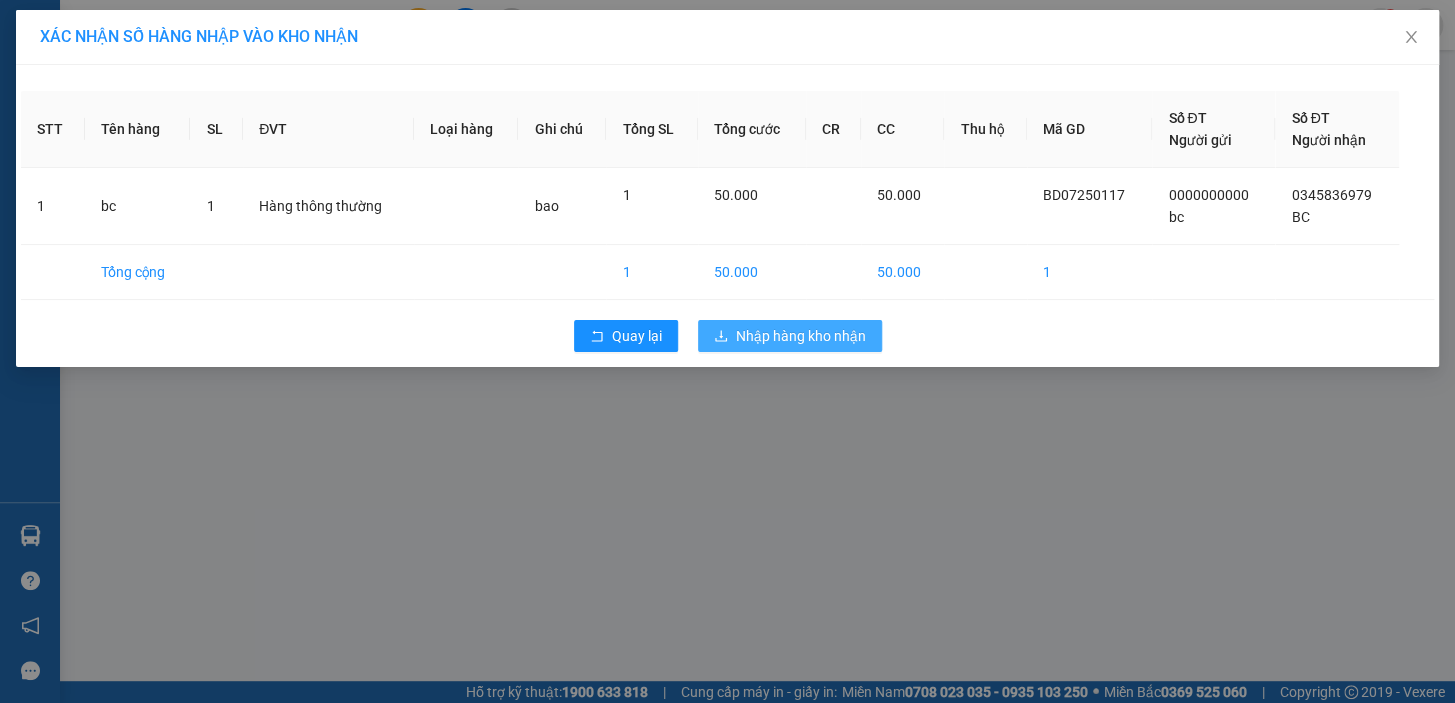 click on "Nhập hàng kho nhận" at bounding box center (801, 336) 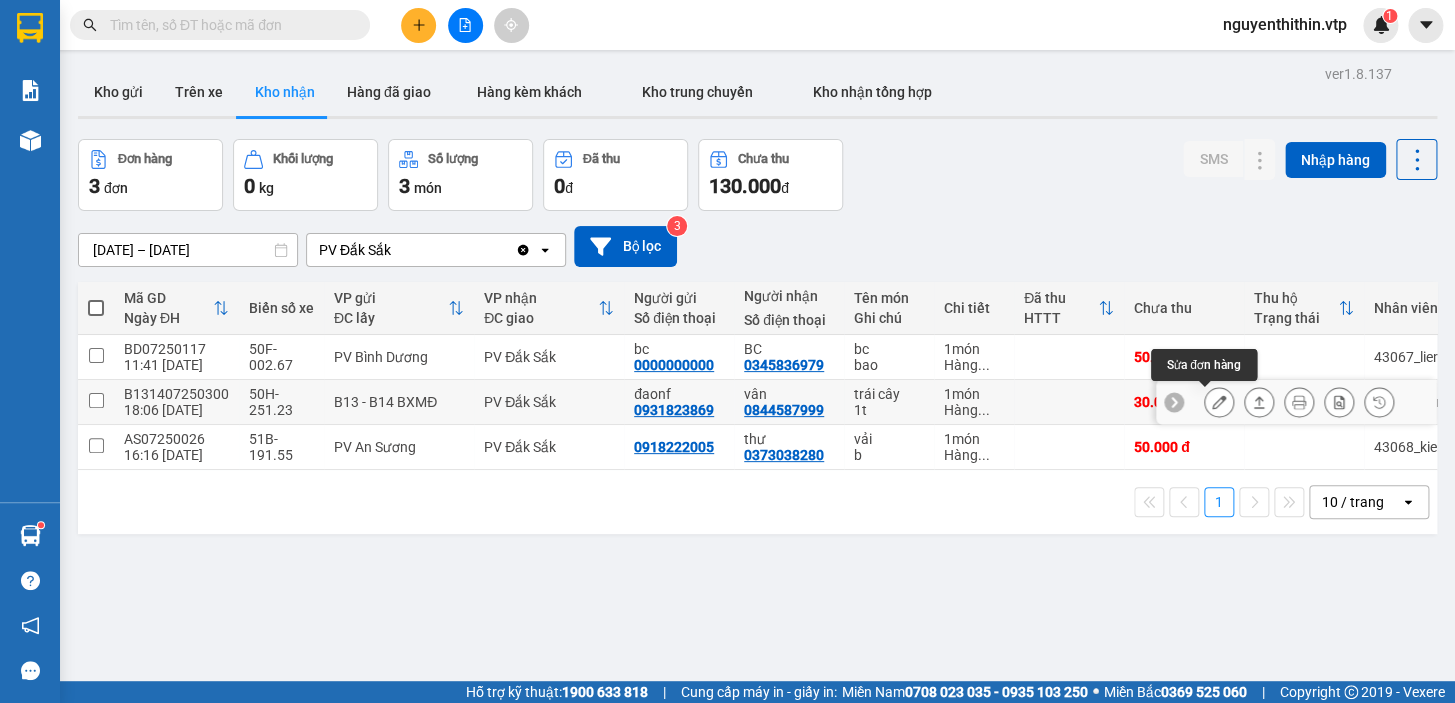 click 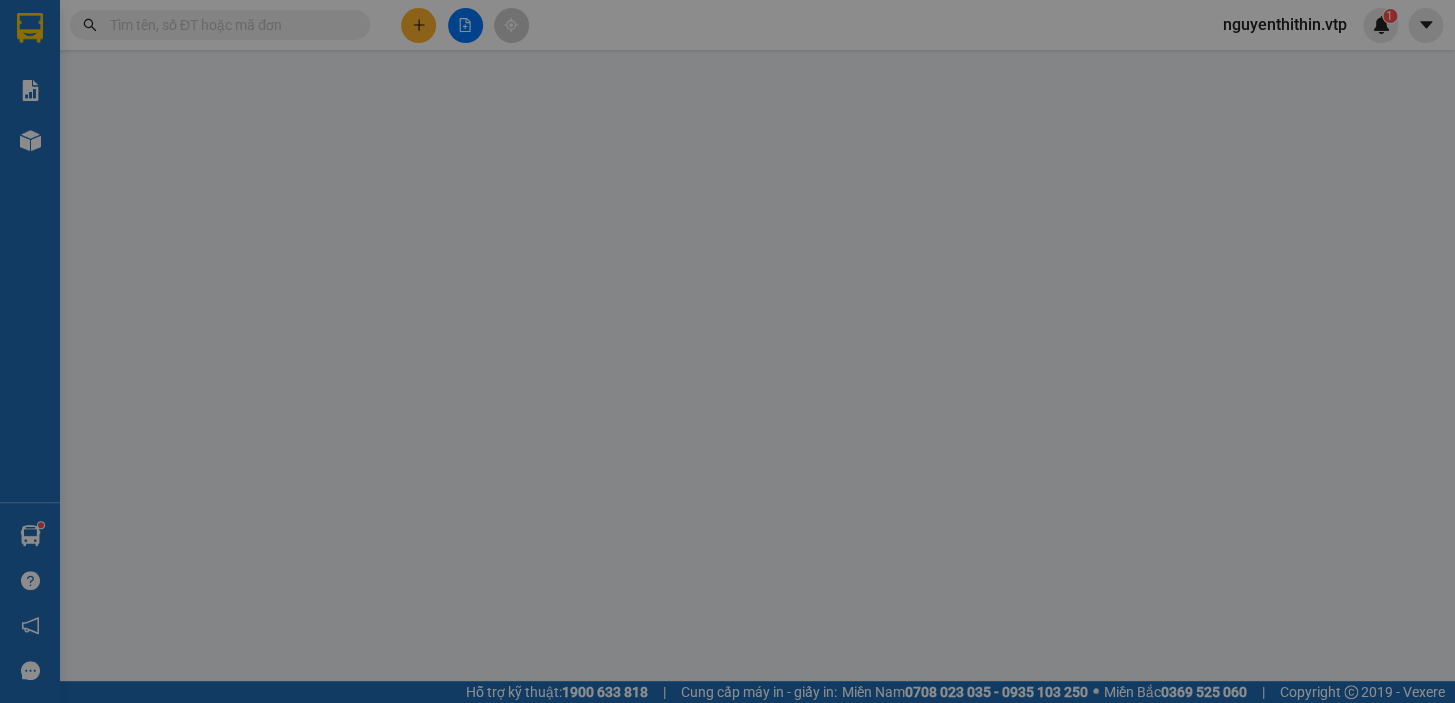 type on "0931823869" 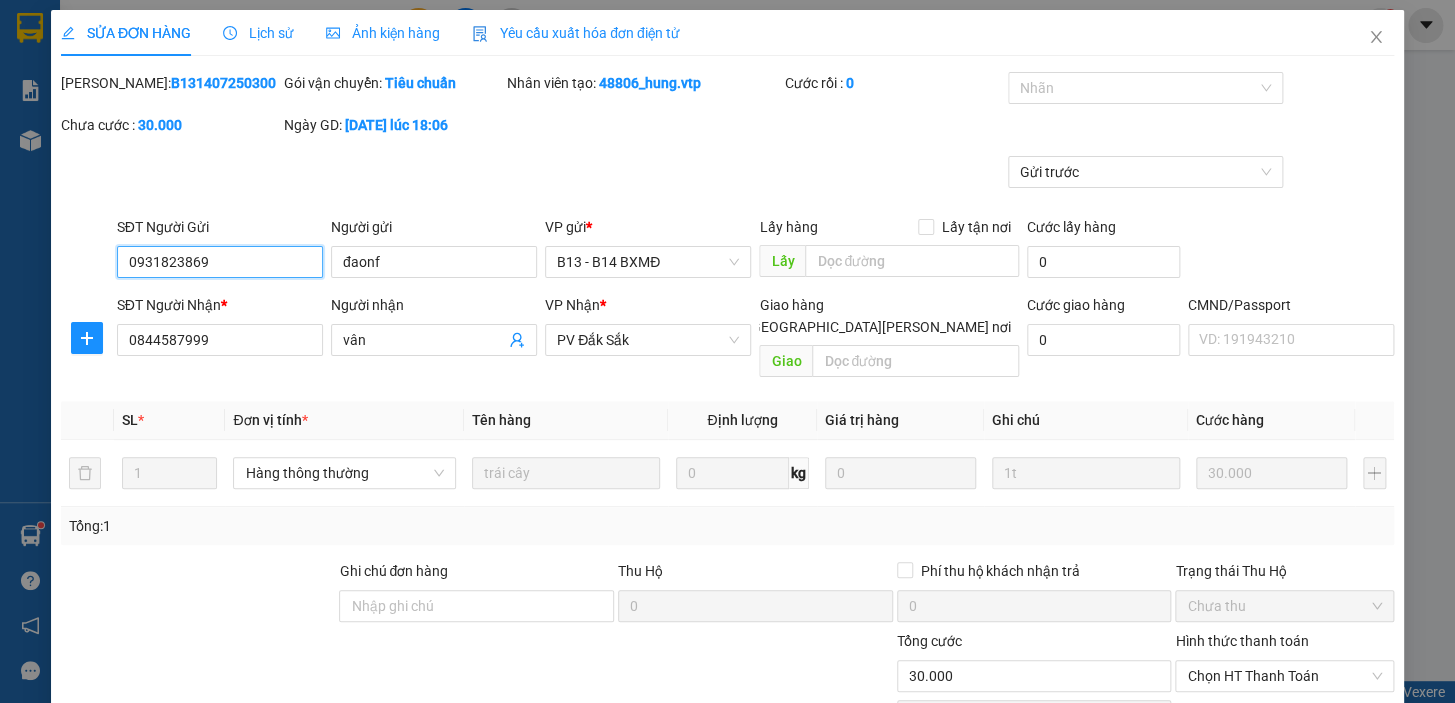 type on "1.500" 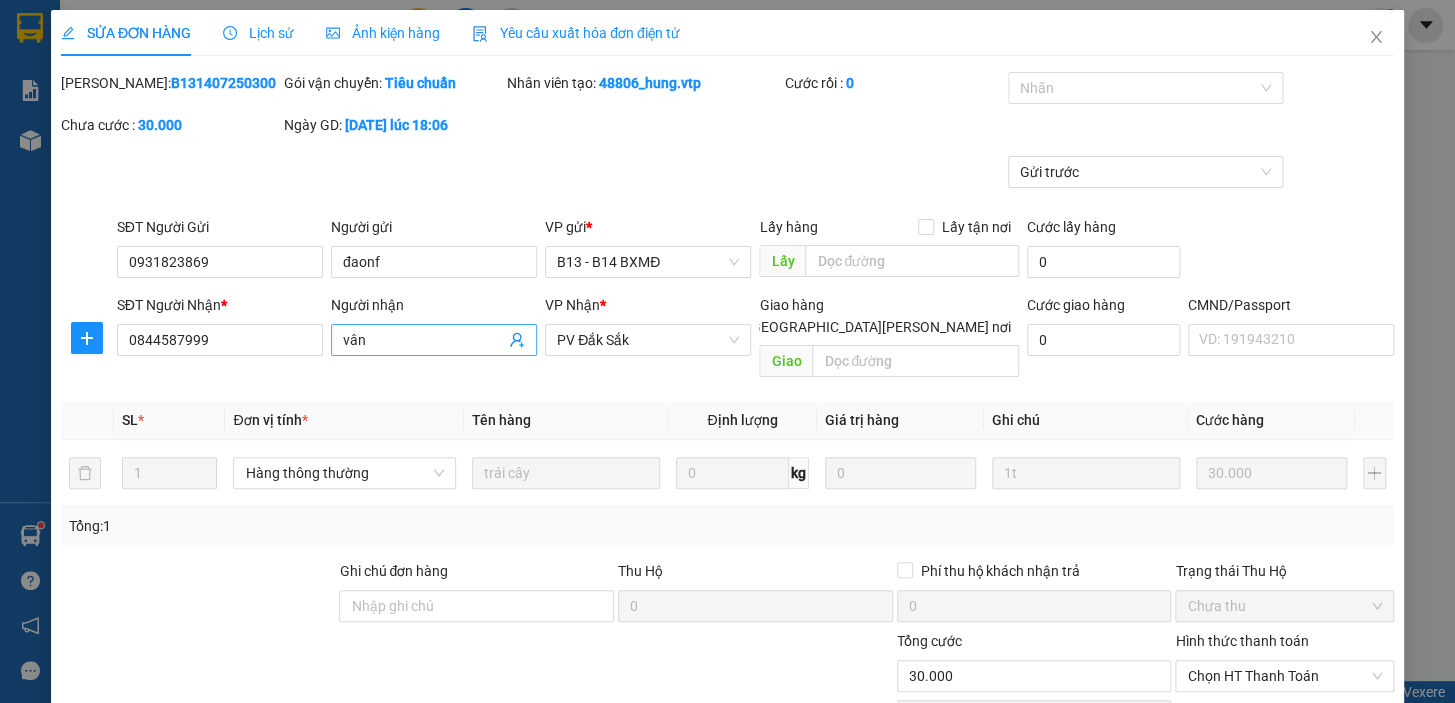 click on "vân" at bounding box center (424, 340) 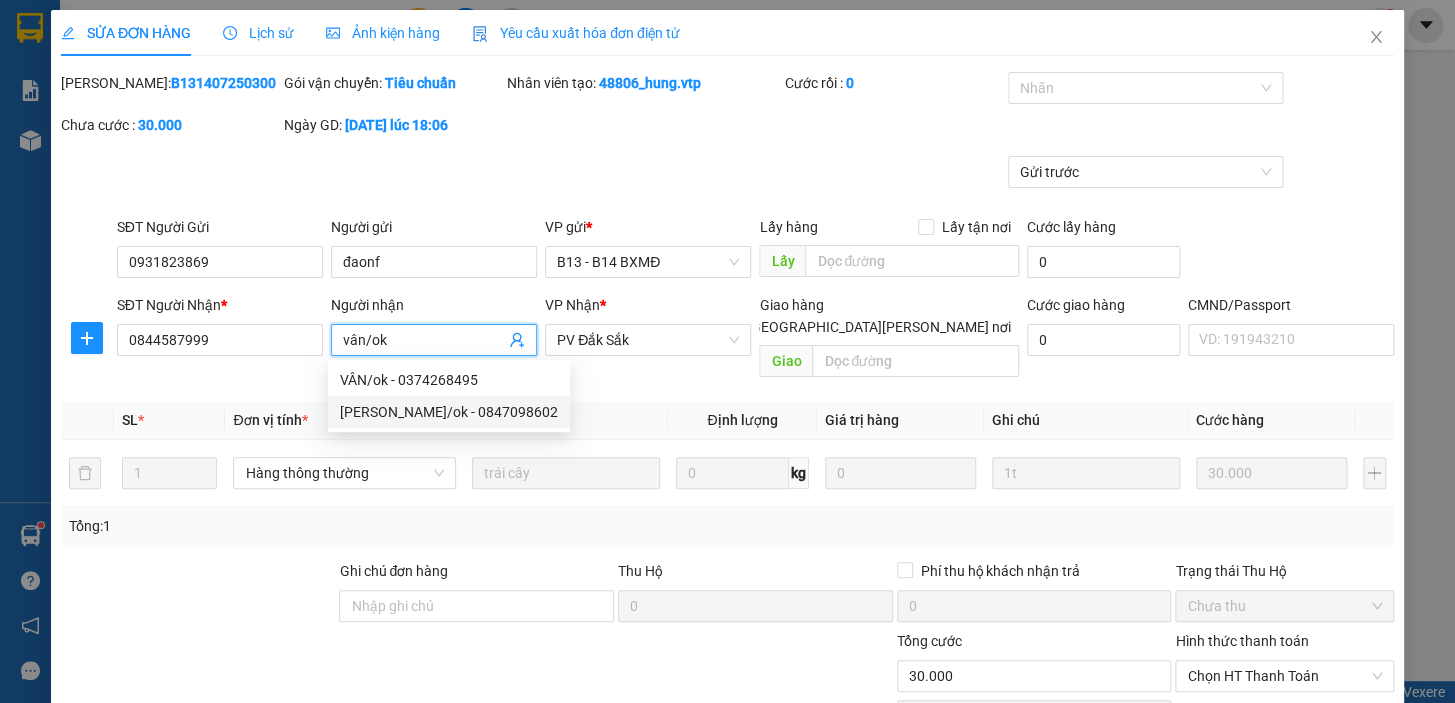 scroll, scrollTop: 242, scrollLeft: 0, axis: vertical 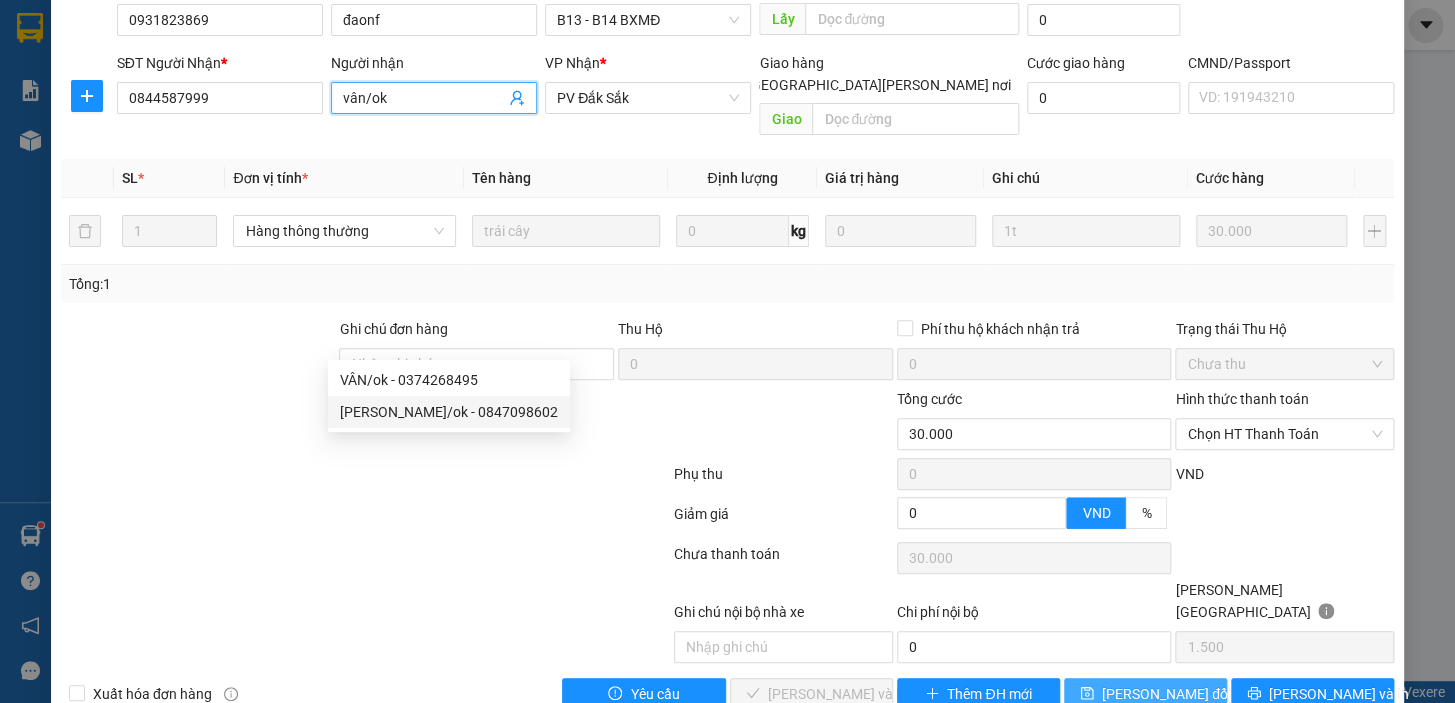 type on "vân/ok" 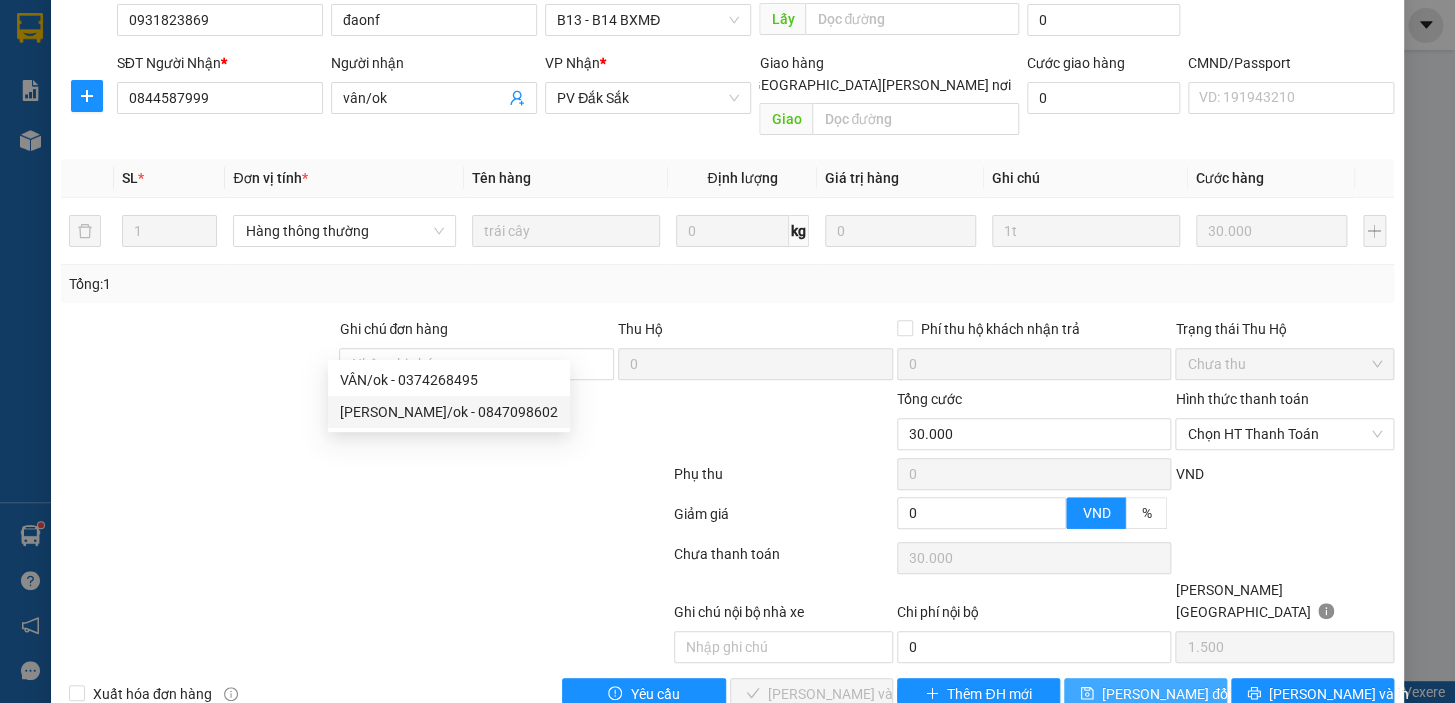 click on "[PERSON_NAME] đổi" at bounding box center [1166, 694] 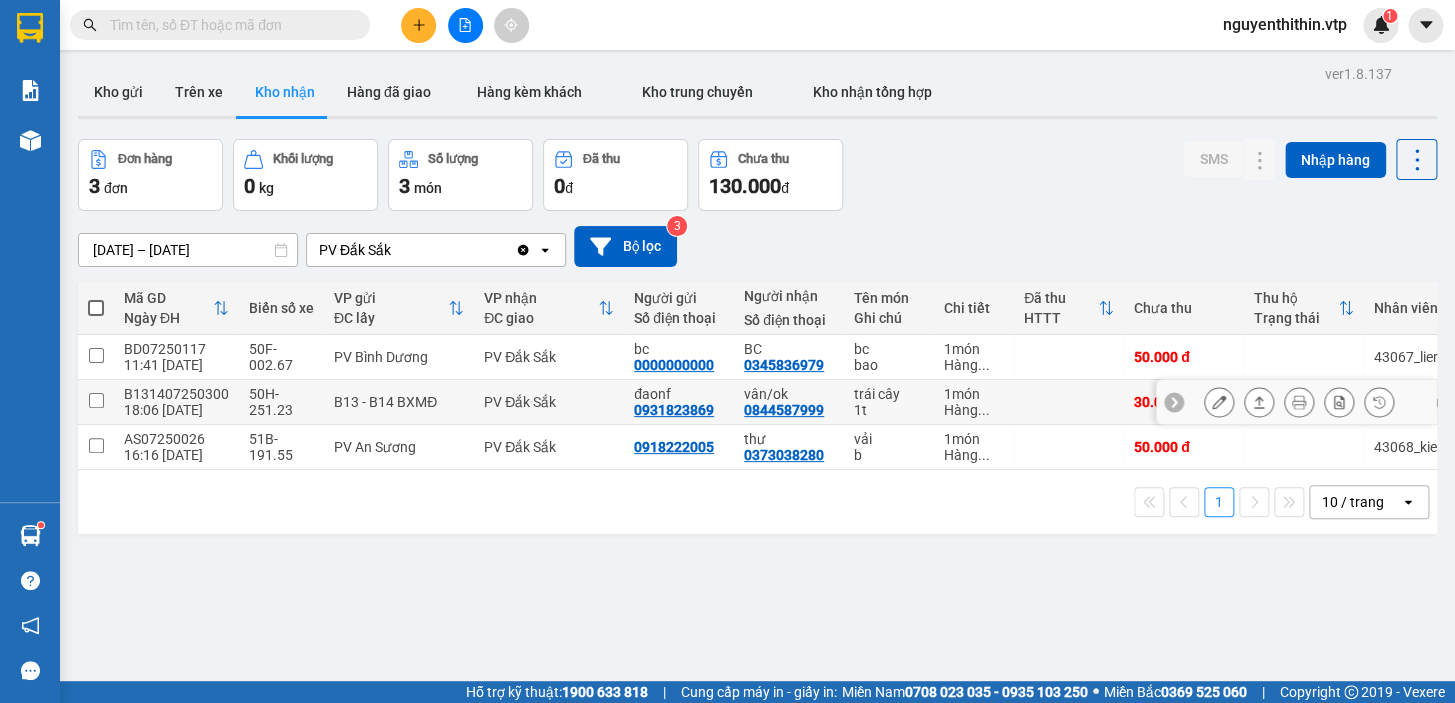 scroll, scrollTop: 0, scrollLeft: 0, axis: both 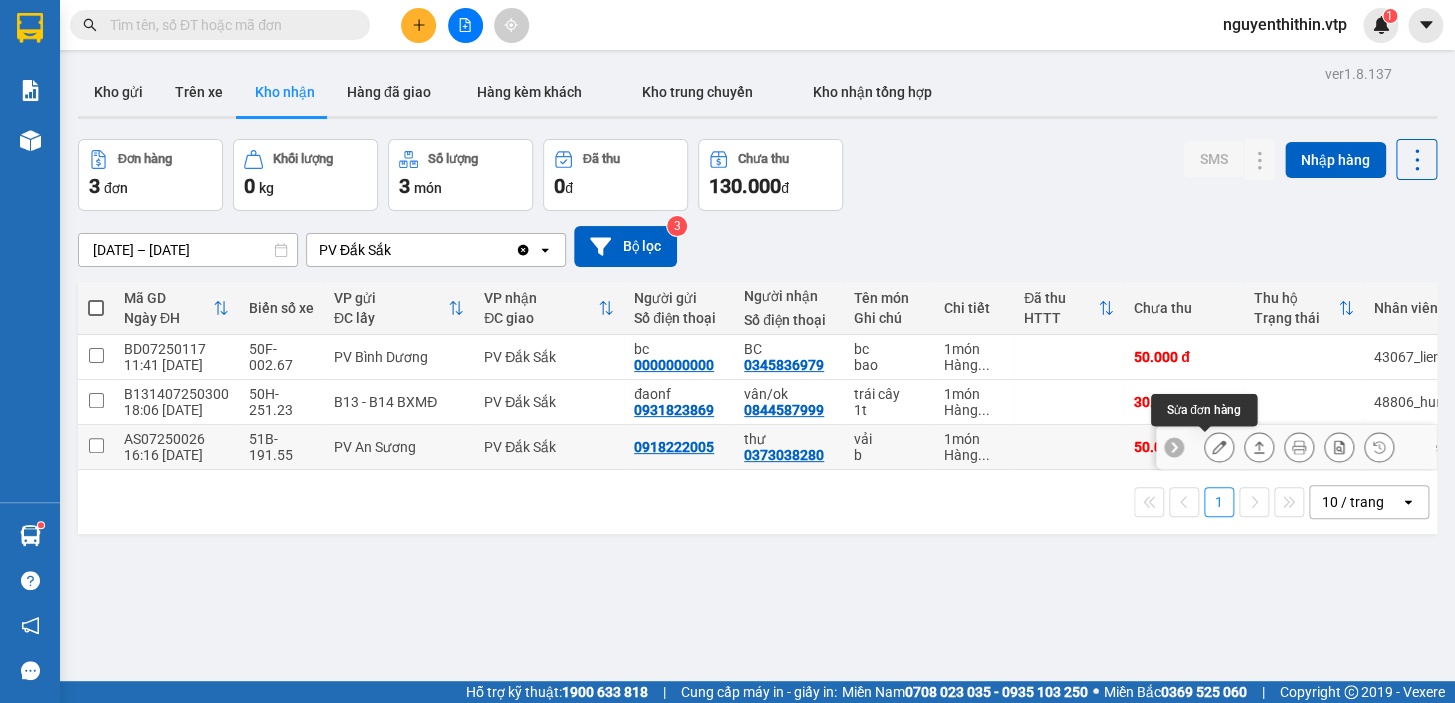 click 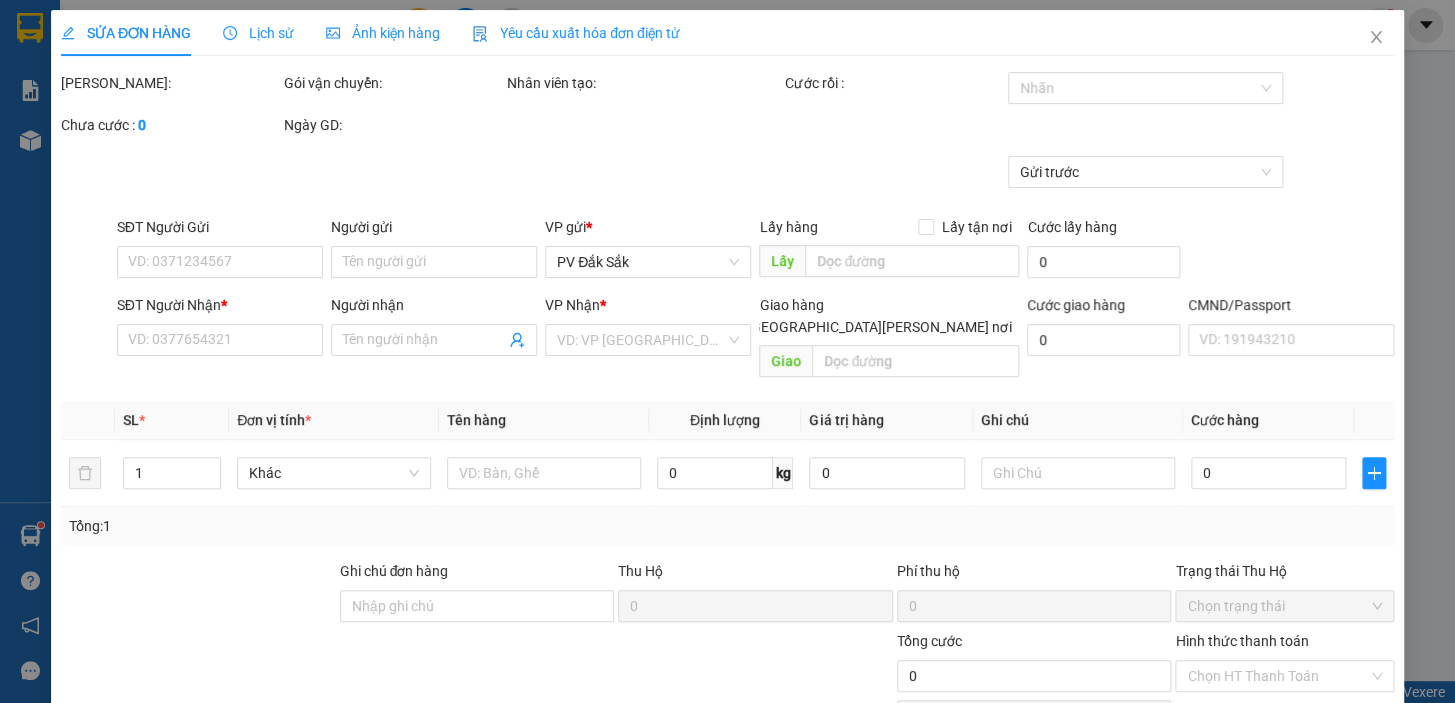 type on "0918222005" 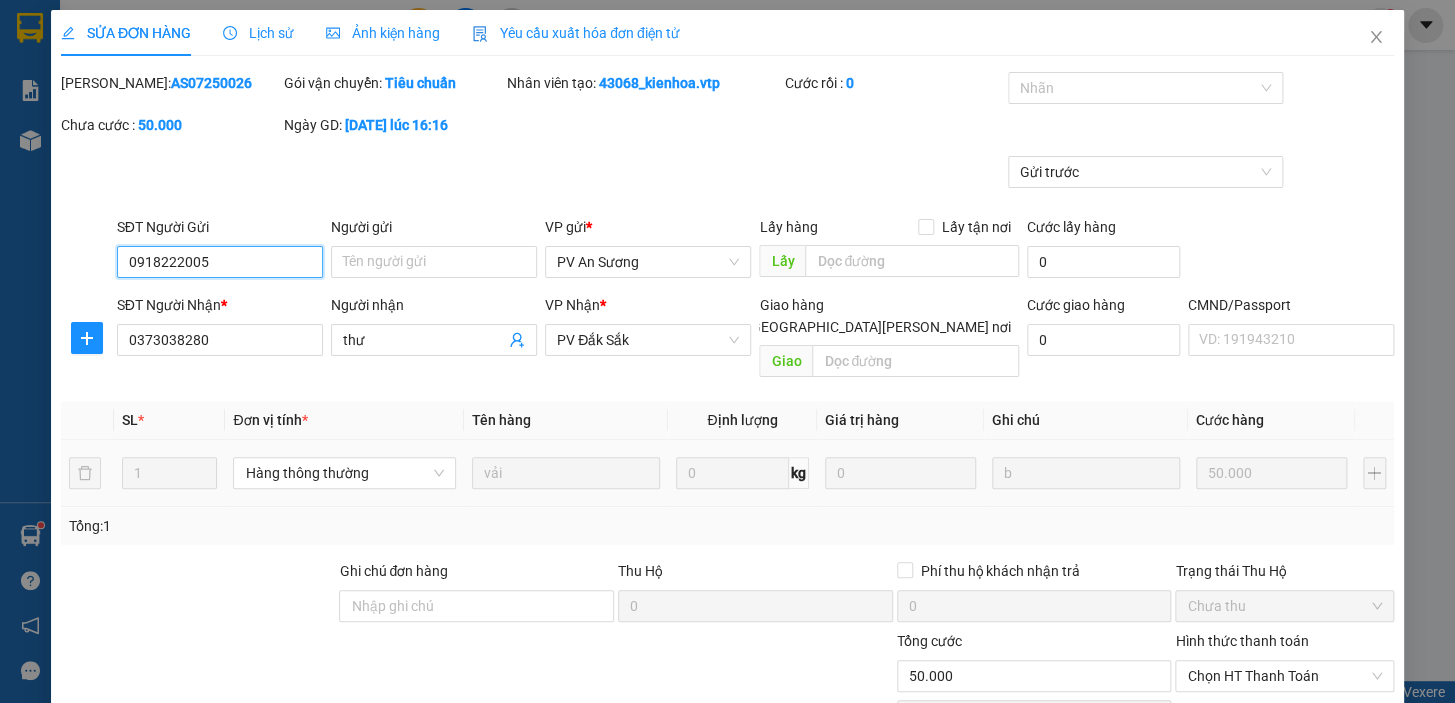 type on "2.500" 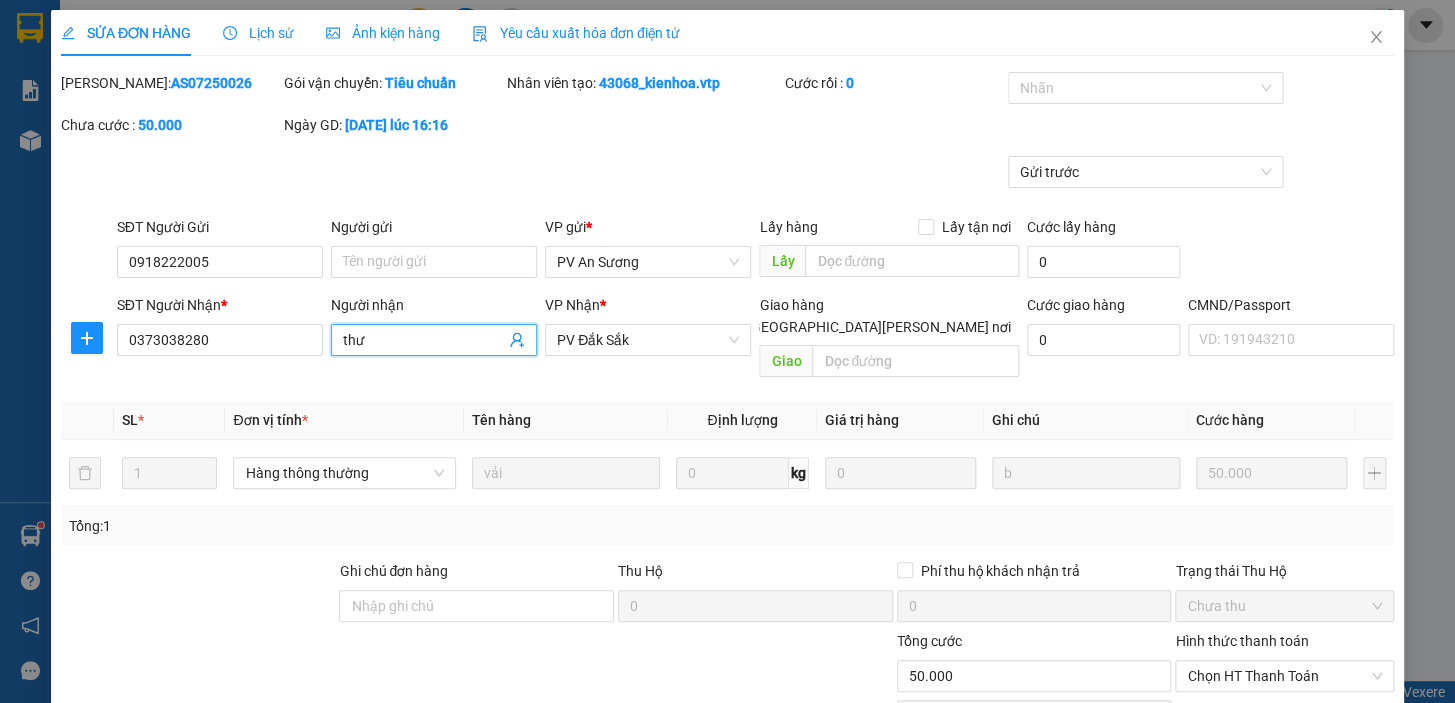 click on "thư" at bounding box center [424, 340] 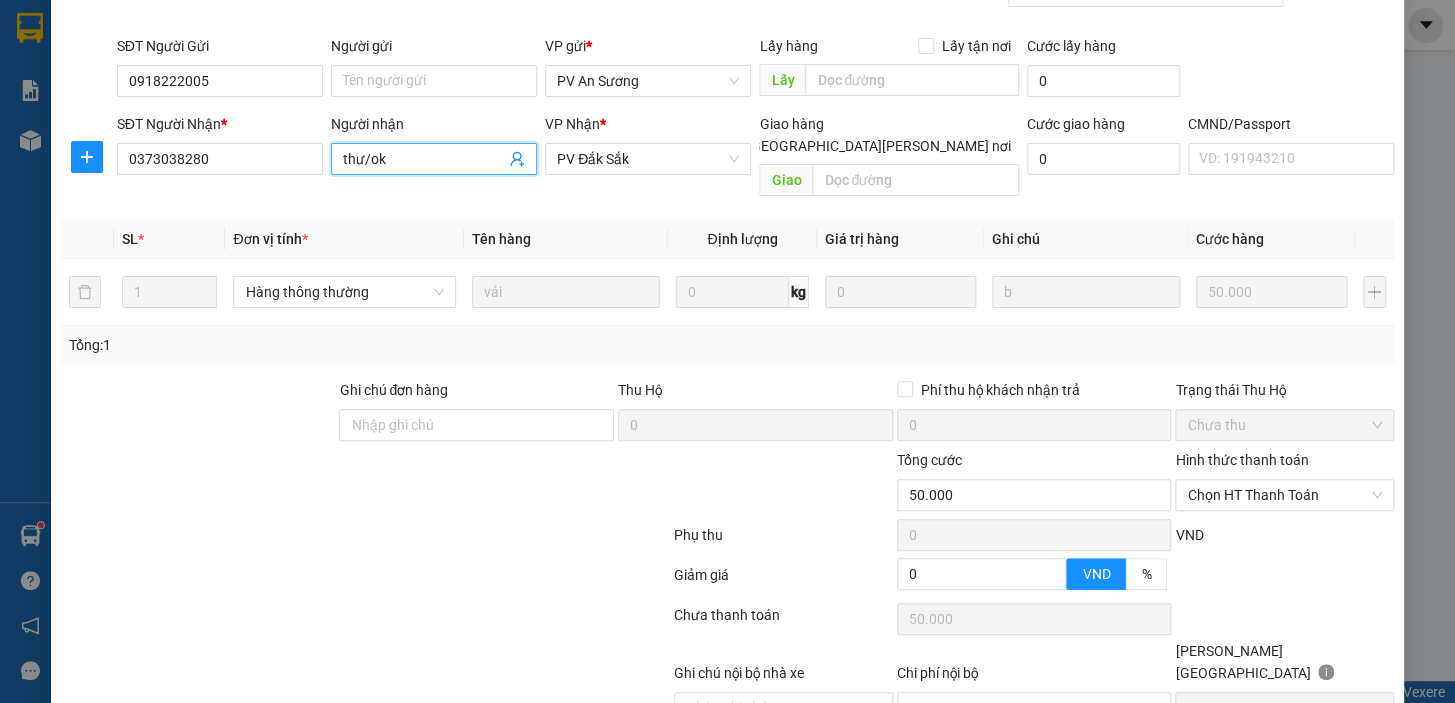 scroll, scrollTop: 242, scrollLeft: 0, axis: vertical 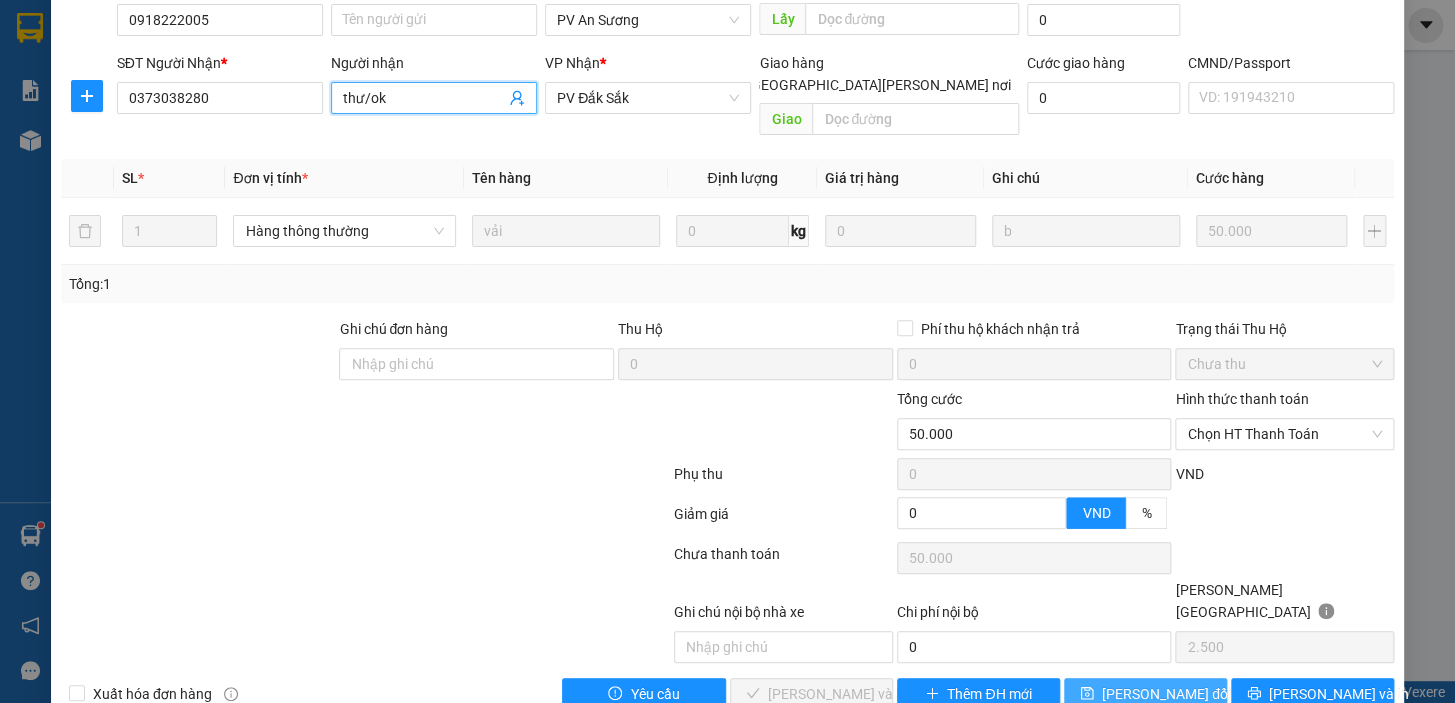 type on "thư/ok" 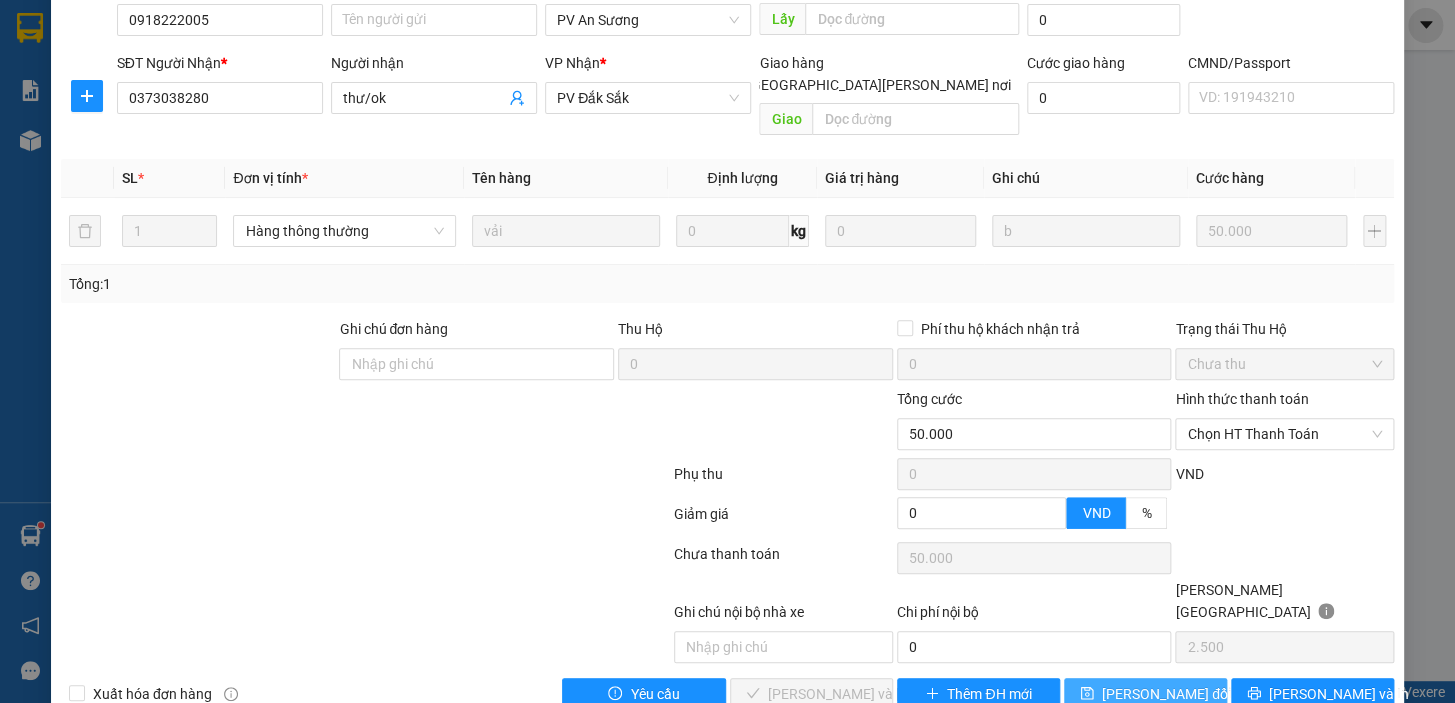 click on "[PERSON_NAME] đổi" at bounding box center (1166, 694) 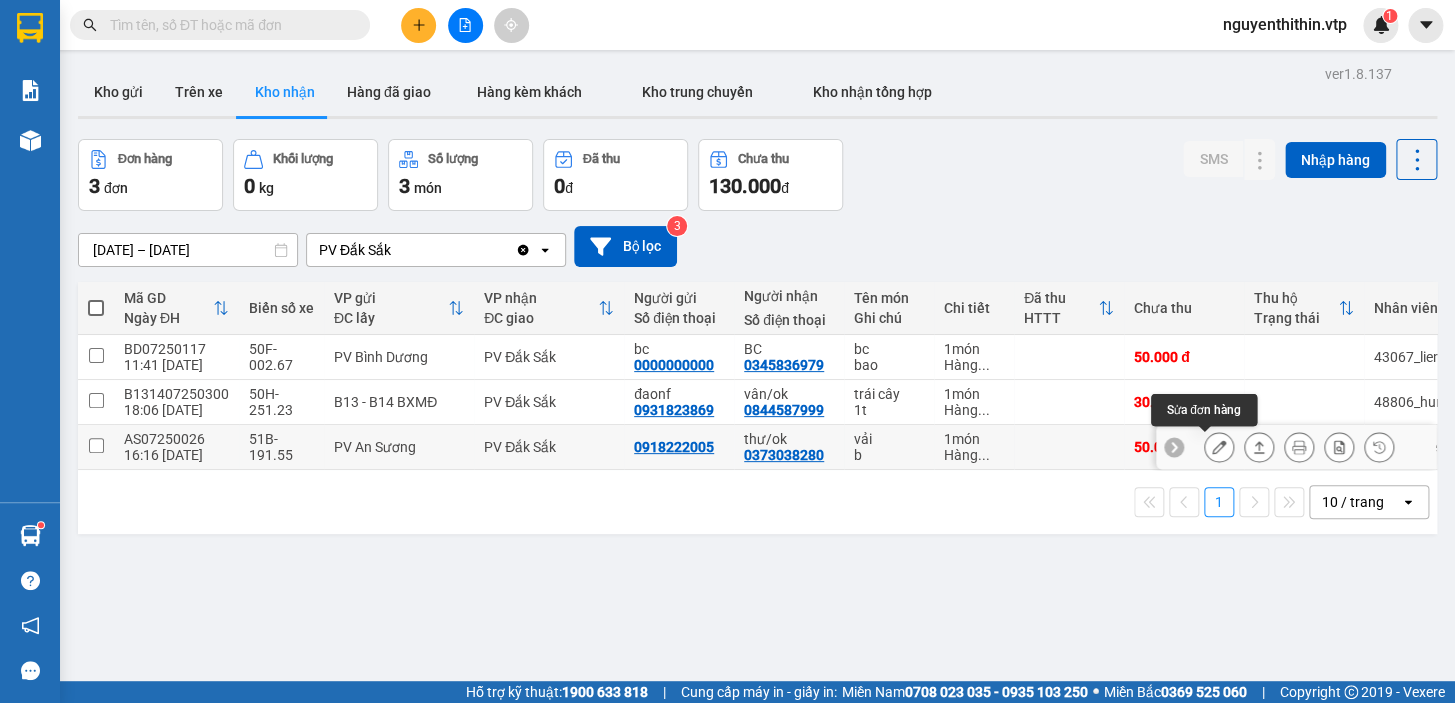 click 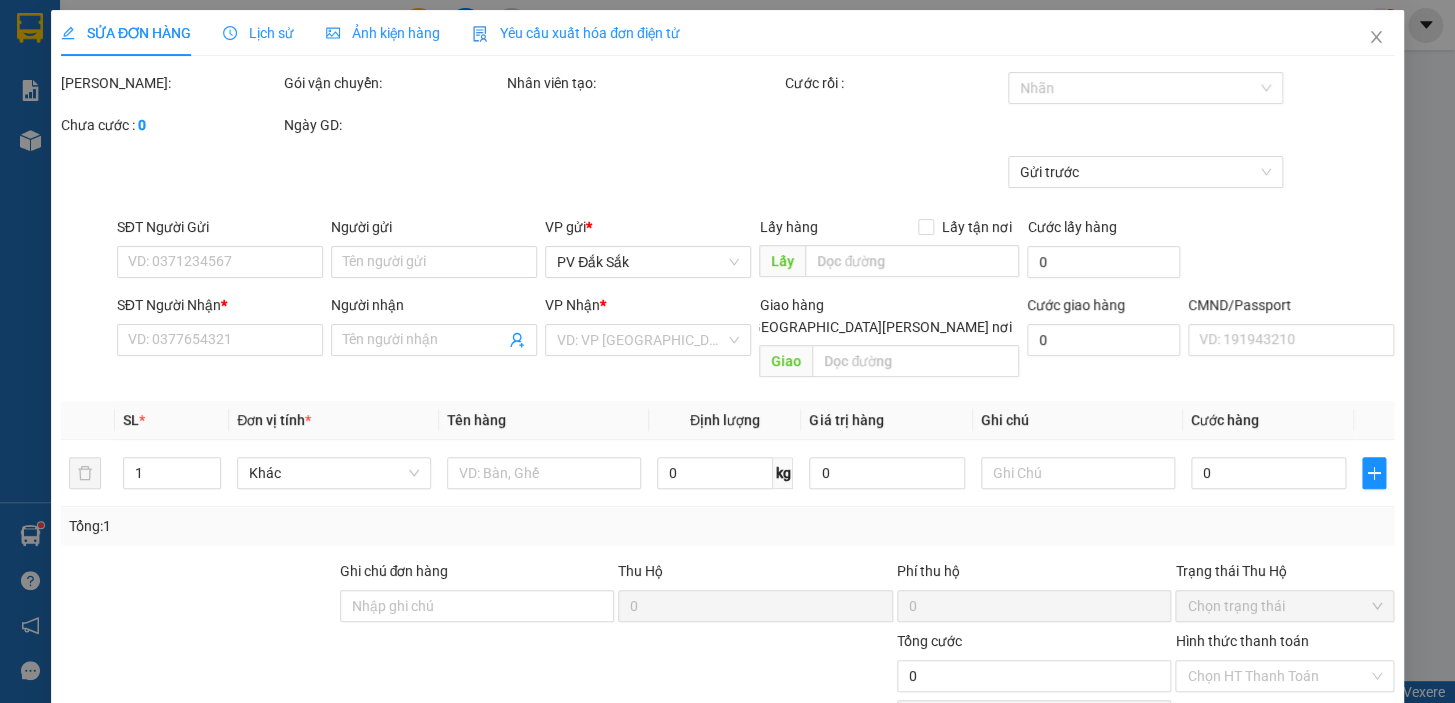 type on "0918222005" 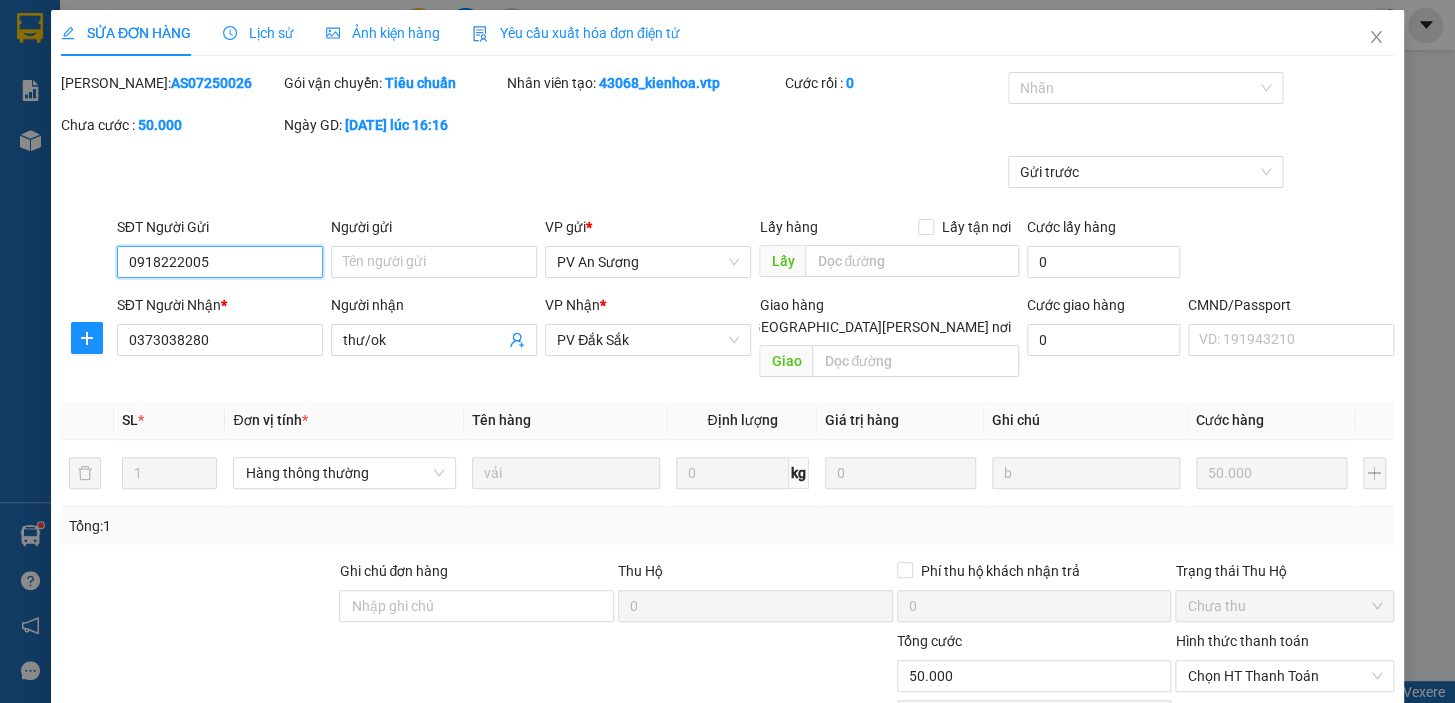 type on "2.500" 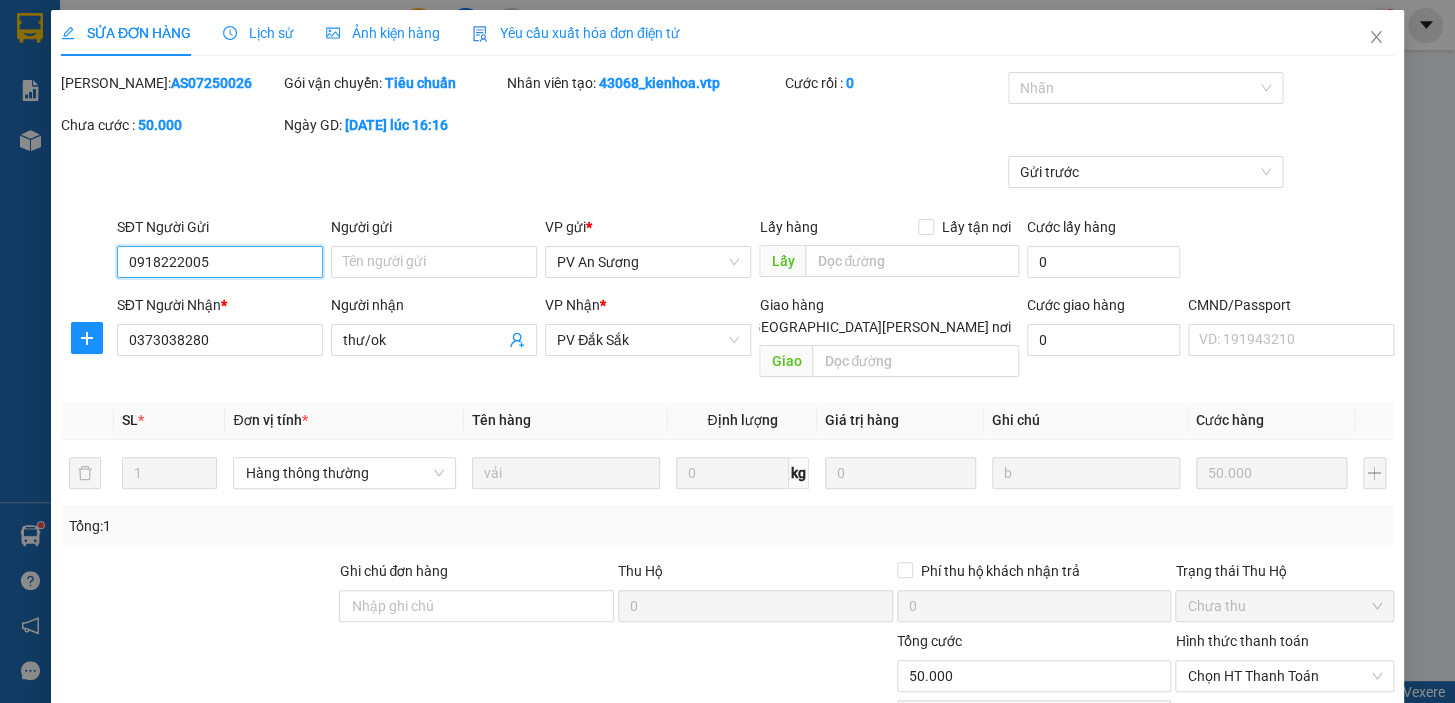 scroll, scrollTop: 90, scrollLeft: 0, axis: vertical 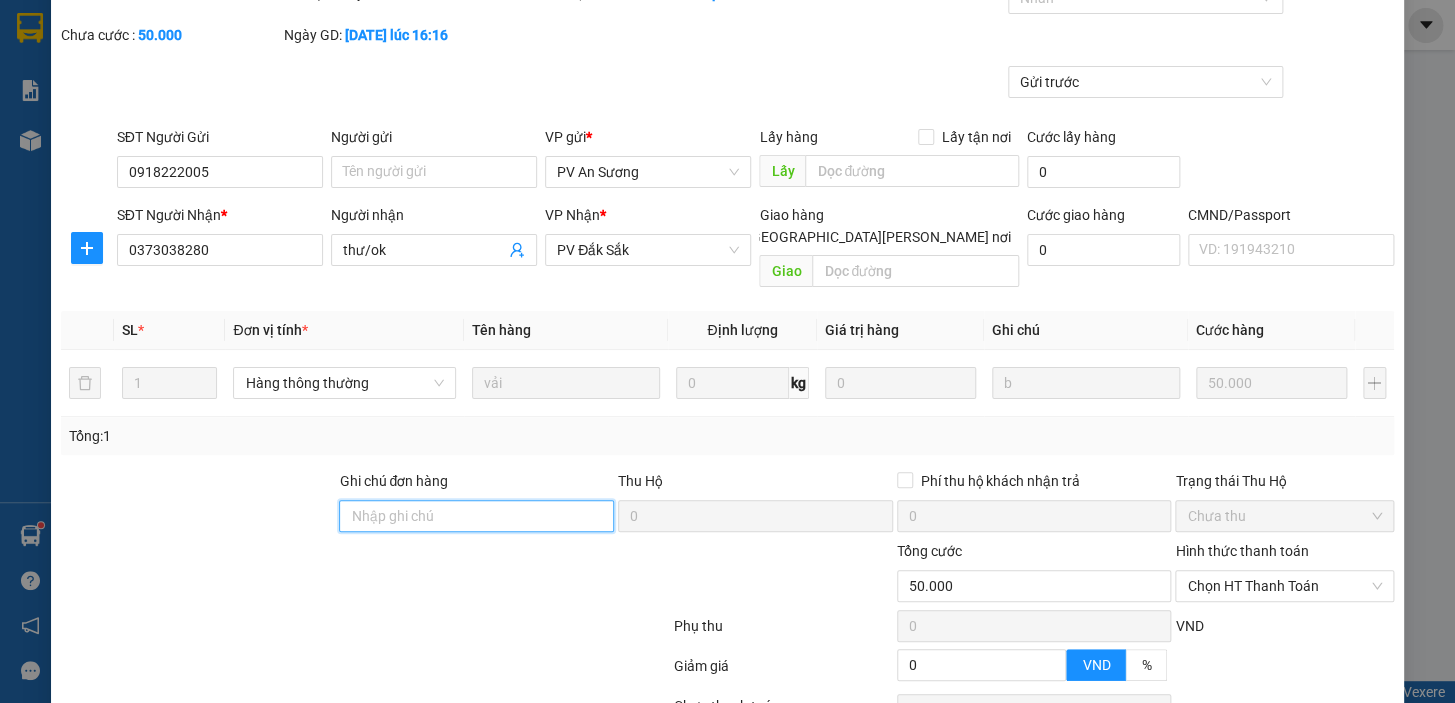 click on "Ghi chú đơn hàng" at bounding box center [476, 516] 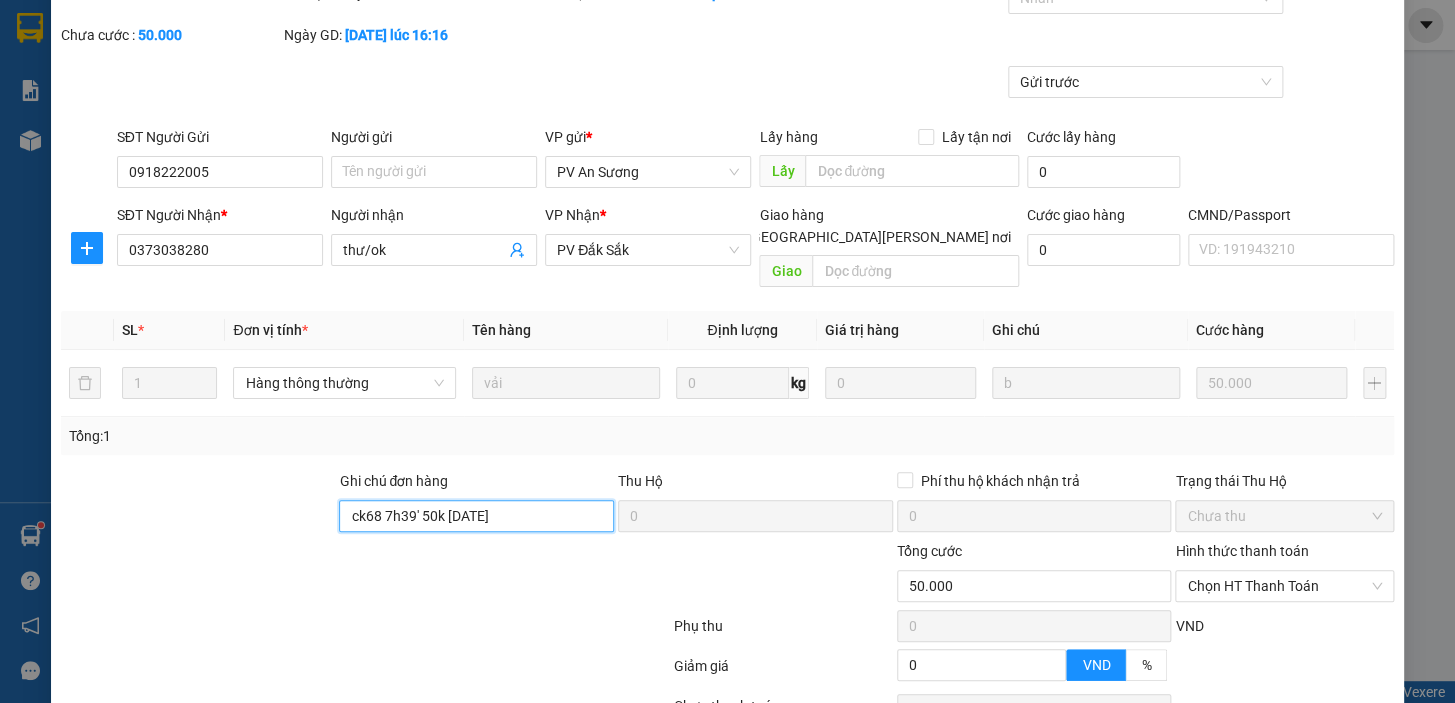 type on "ck68 7h39' 50k [DATE]" 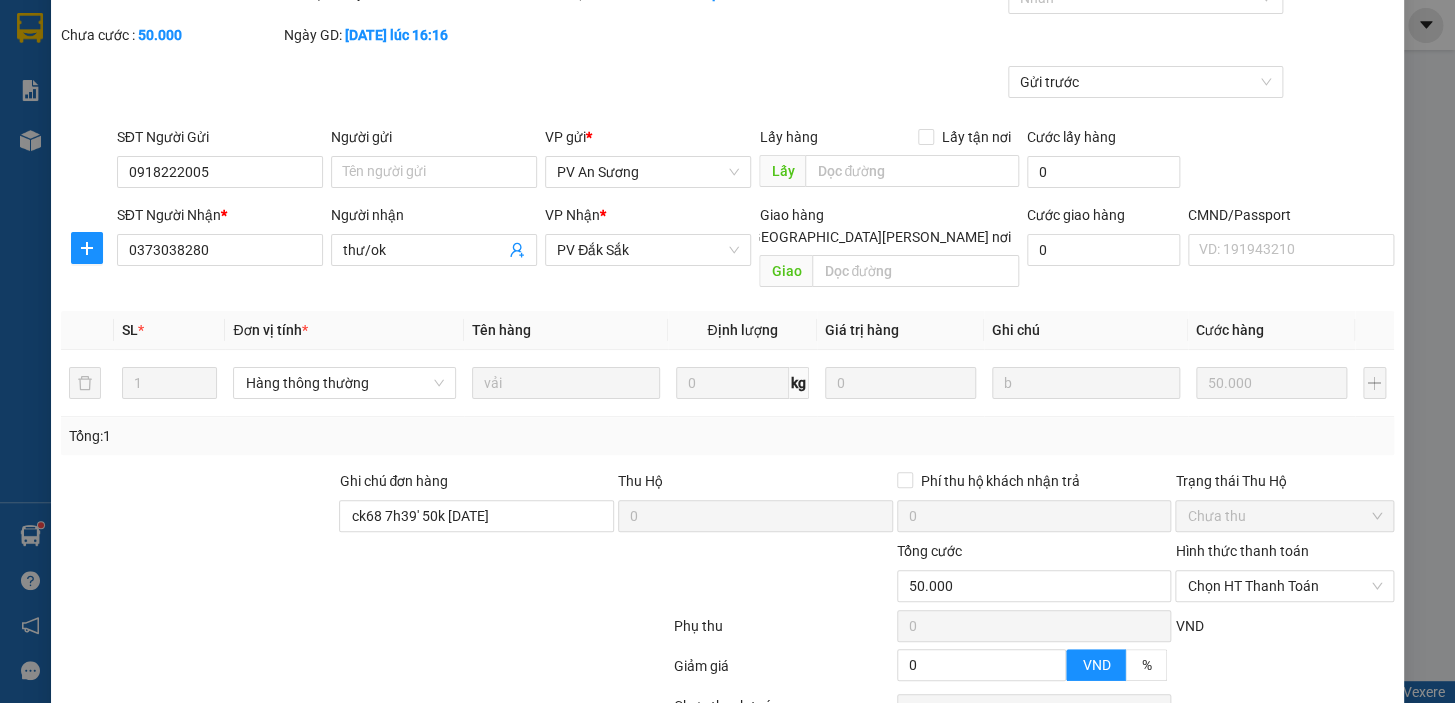 click on "Hình thức thanh toán" at bounding box center (1241, 551) 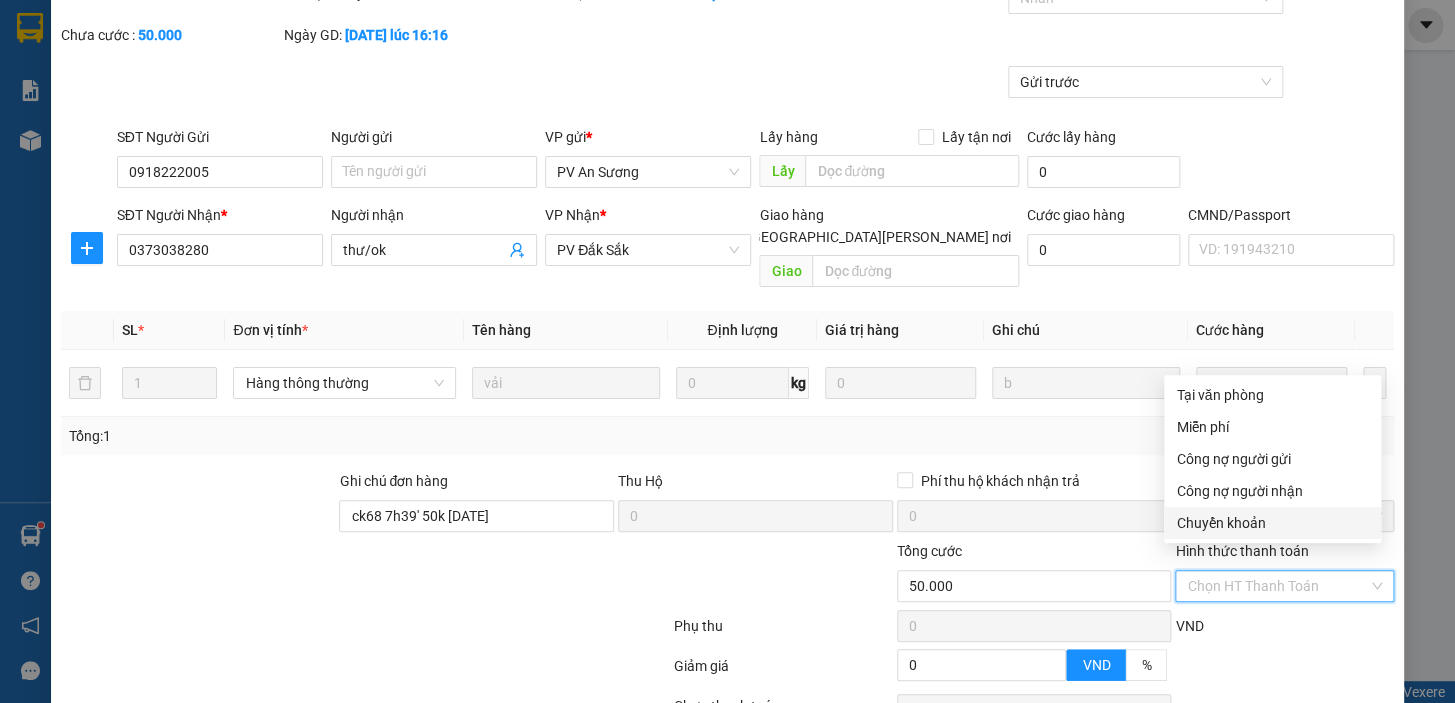 click on "Chuyển khoản" at bounding box center (1272, 523) 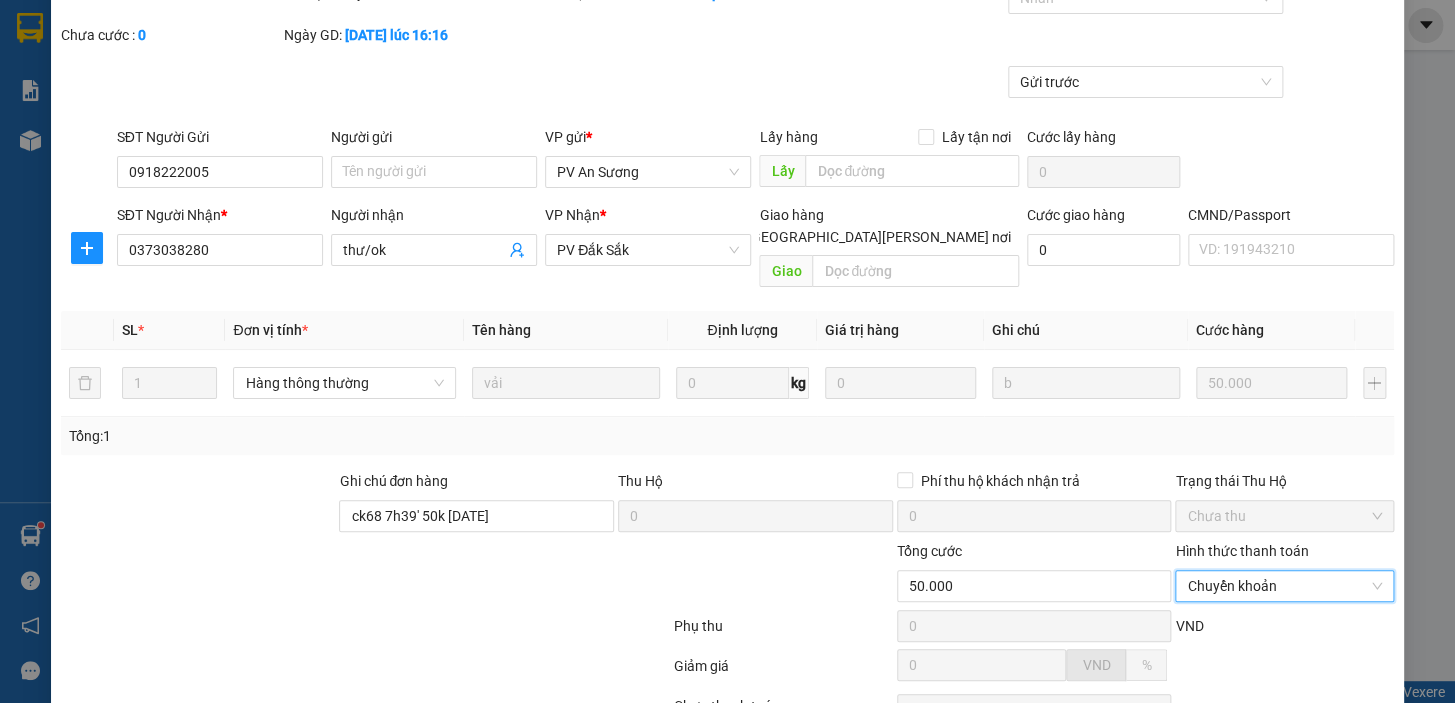 scroll, scrollTop: 242, scrollLeft: 0, axis: vertical 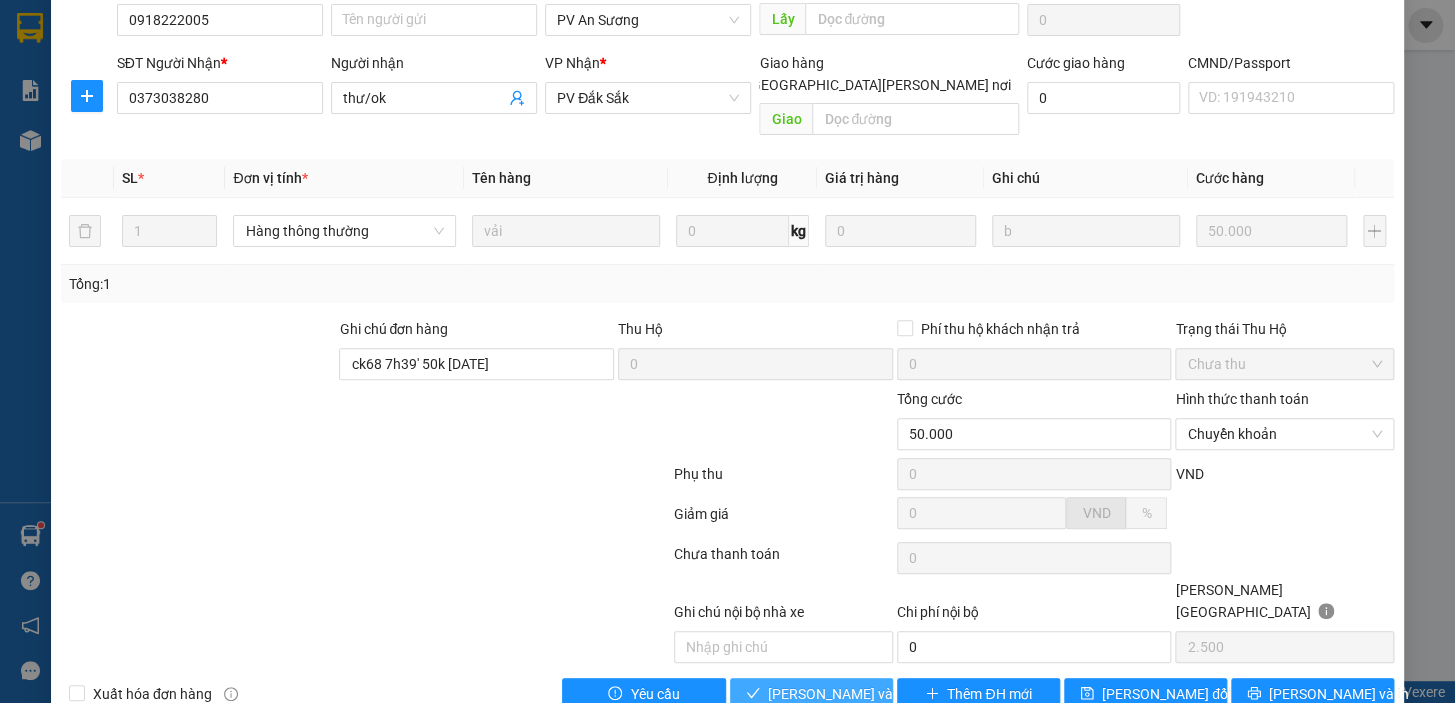 click on "[PERSON_NAME] và [PERSON_NAME] hàng" at bounding box center [903, 694] 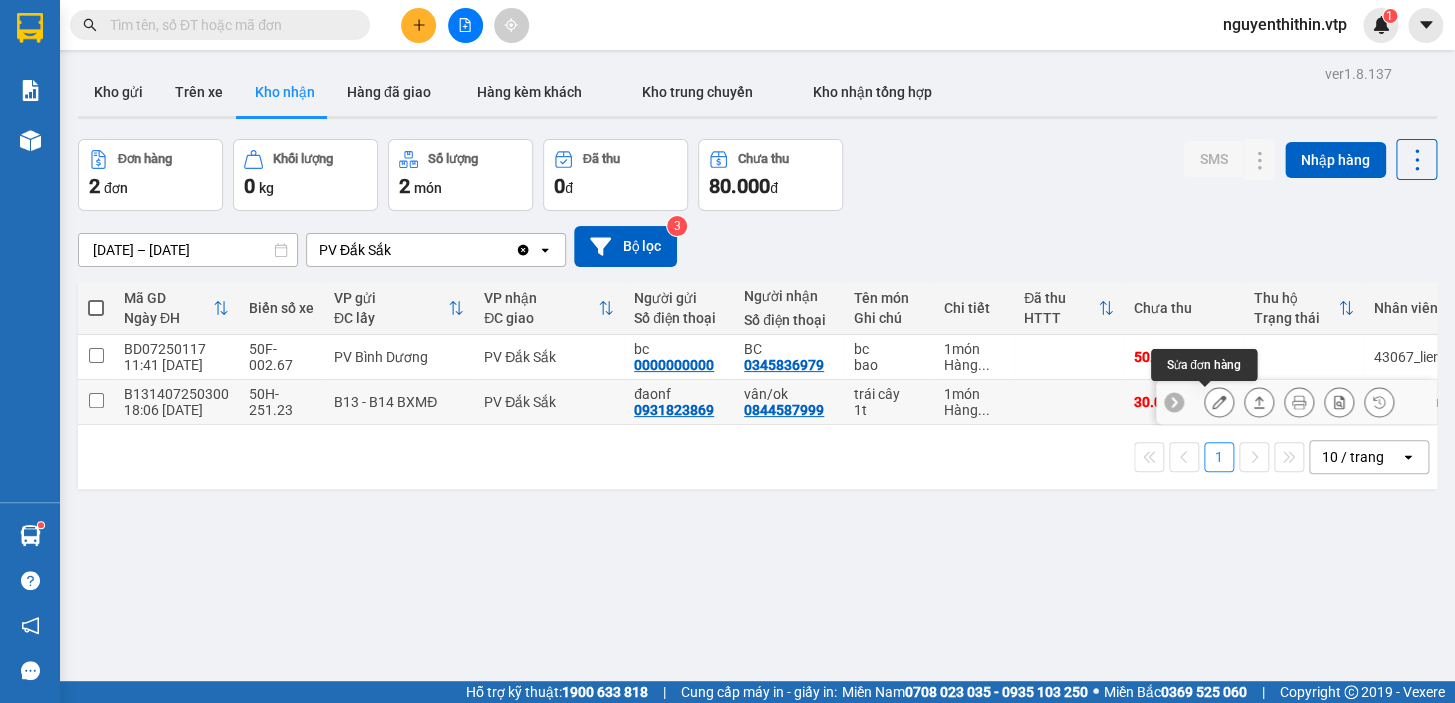 click 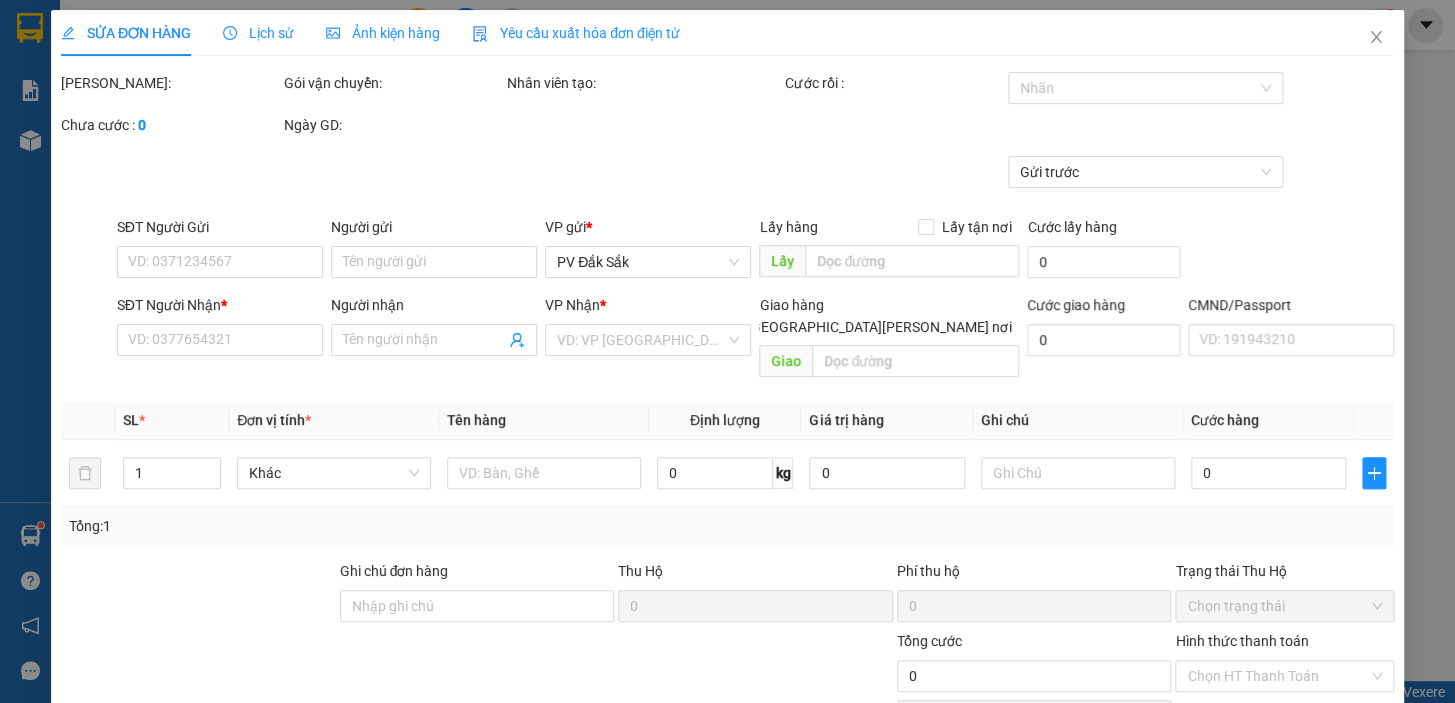 type on "1.500" 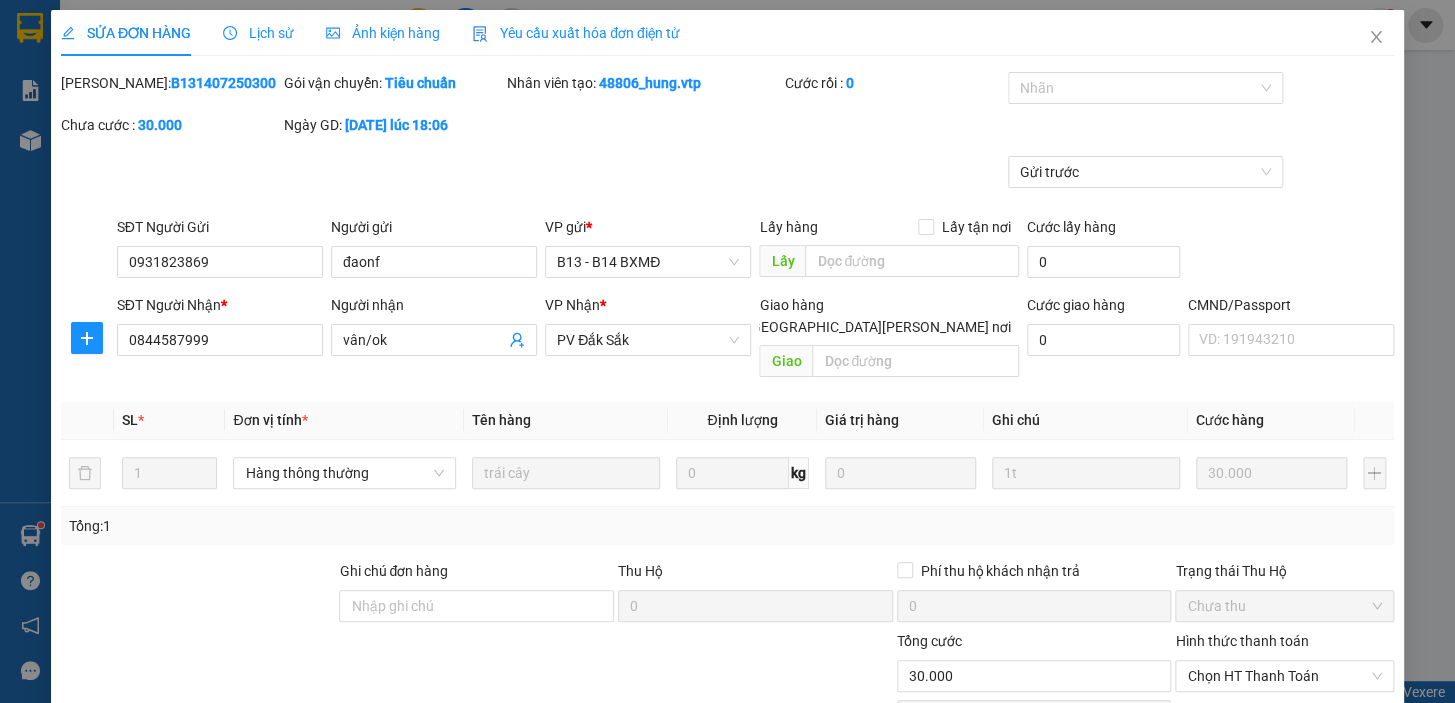 type on "0931823869" 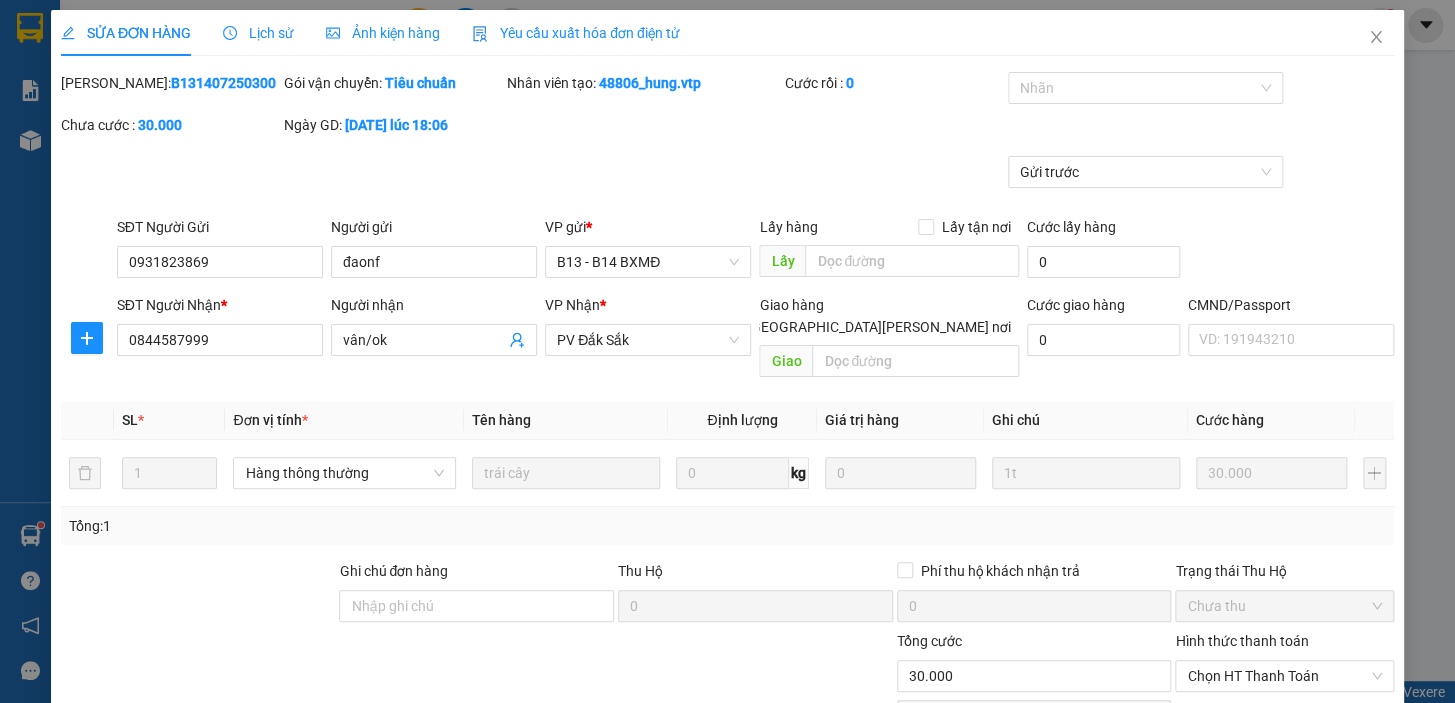 type on "đaonf" 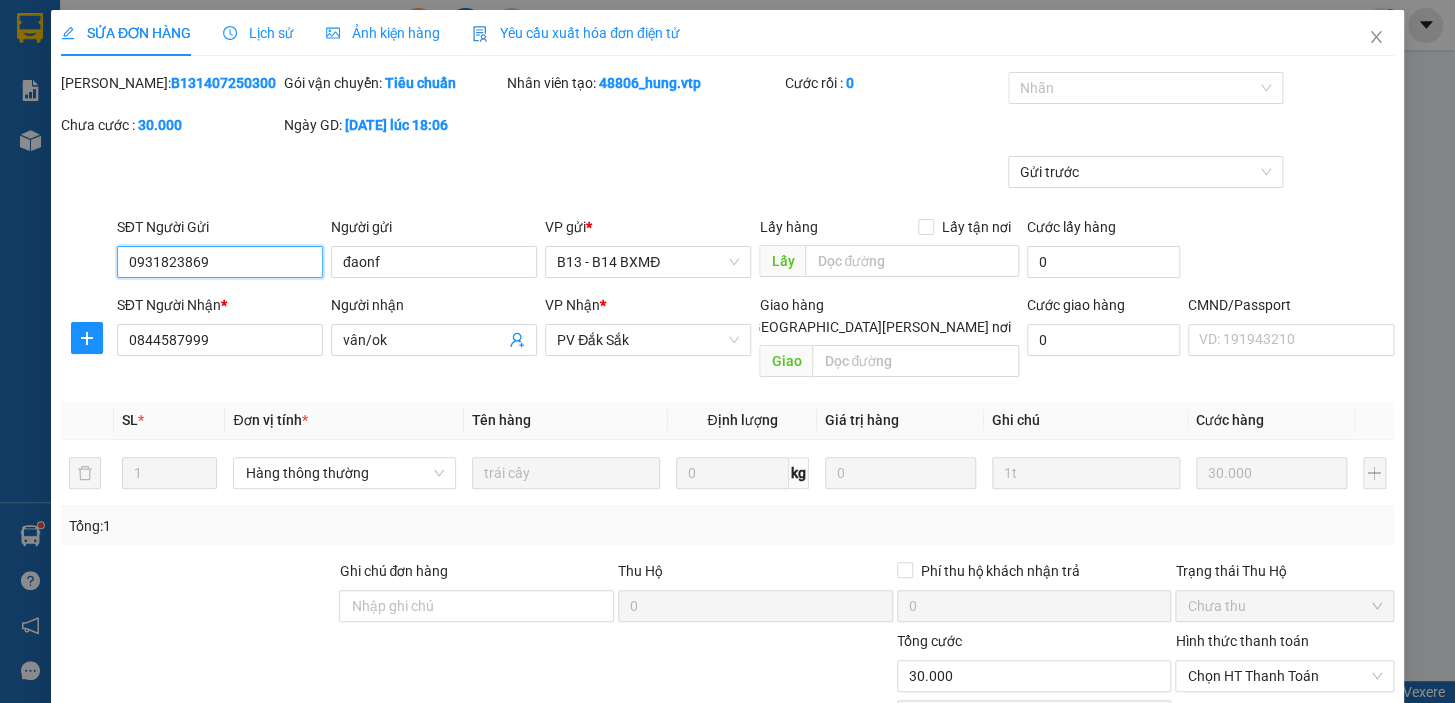 scroll, scrollTop: 90, scrollLeft: 0, axis: vertical 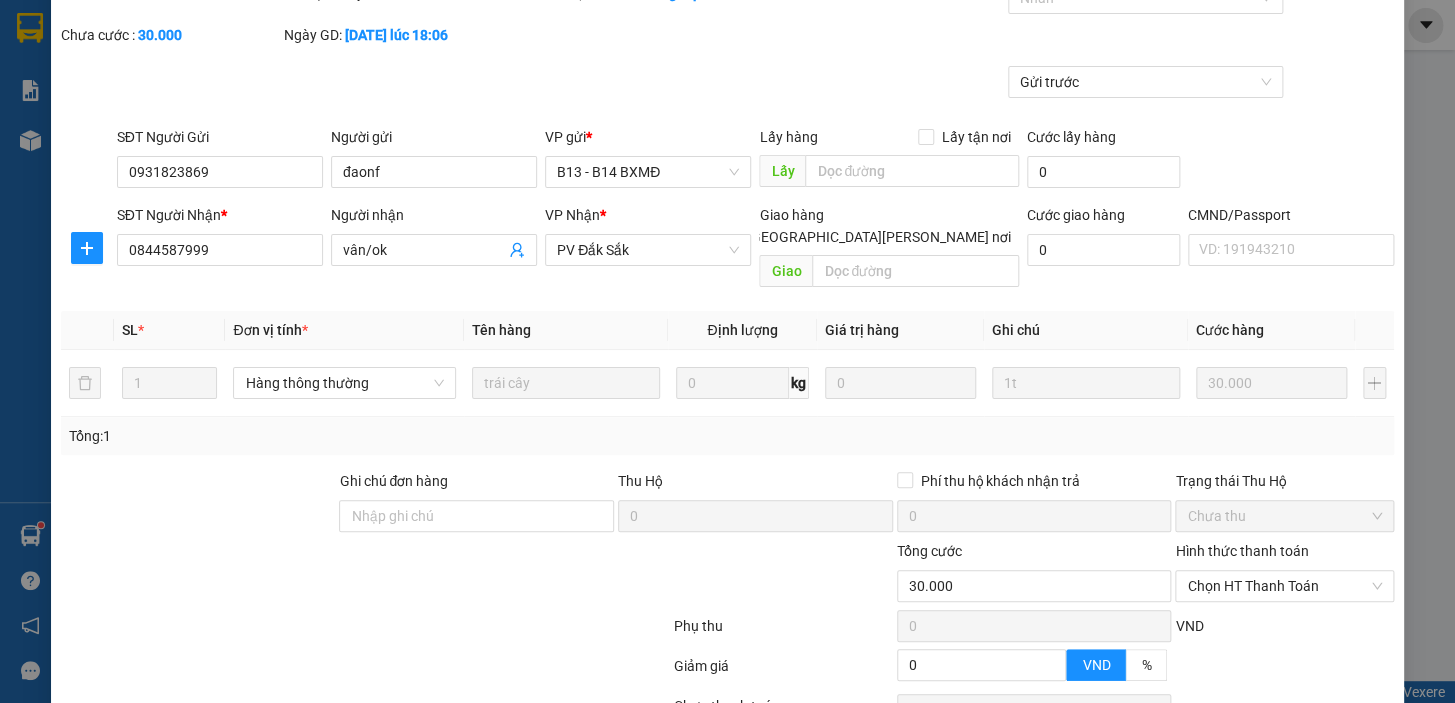click on "Hình thức thanh toán" at bounding box center (1241, 551) 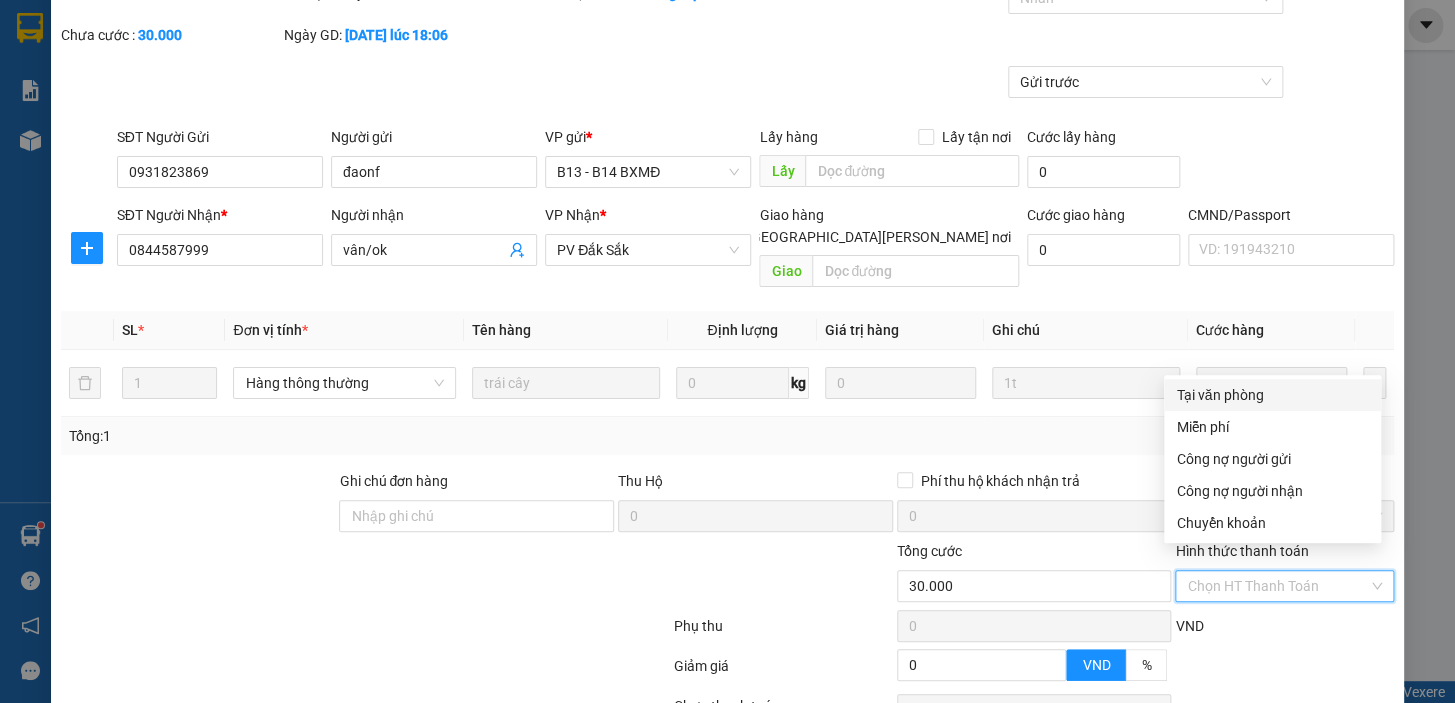 click on "Tại văn phòng" at bounding box center [1272, 395] 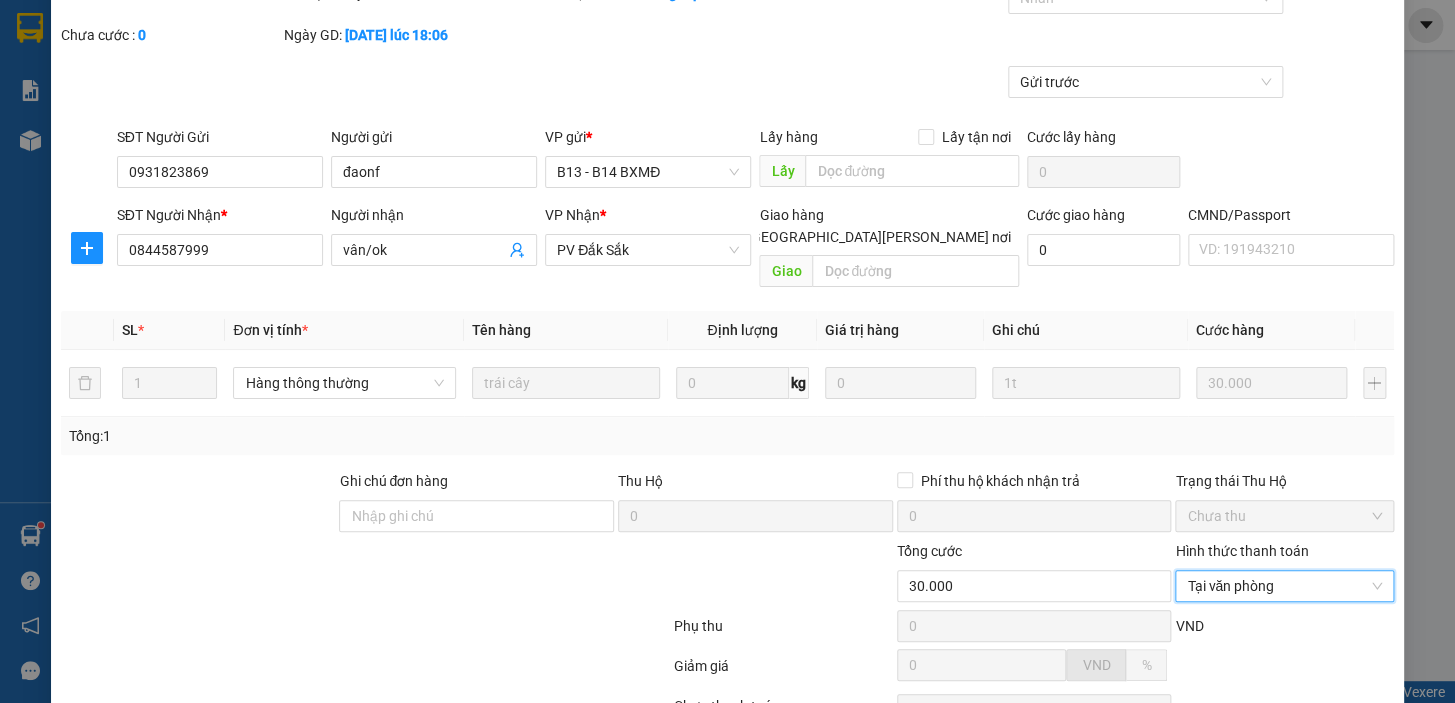 scroll, scrollTop: 242, scrollLeft: 0, axis: vertical 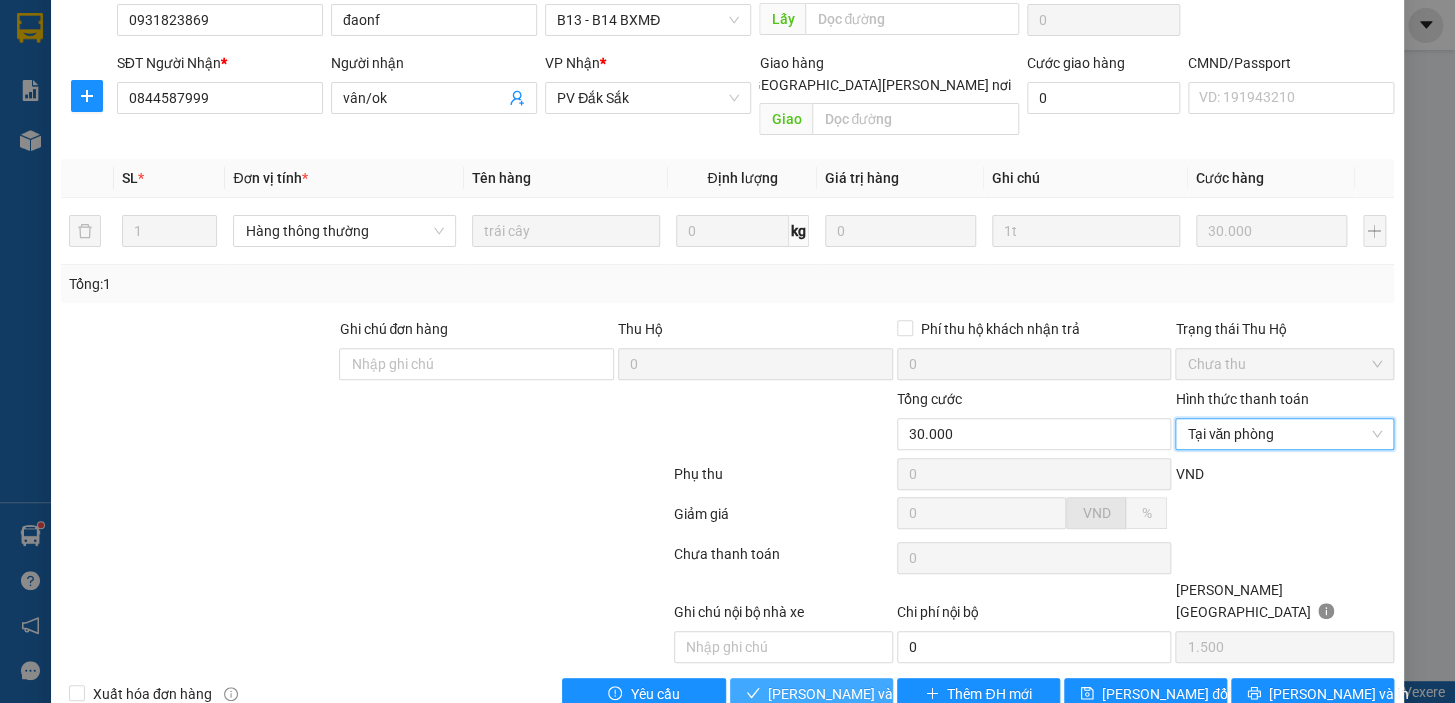 click on "[PERSON_NAME] và [PERSON_NAME] hàng" at bounding box center [903, 694] 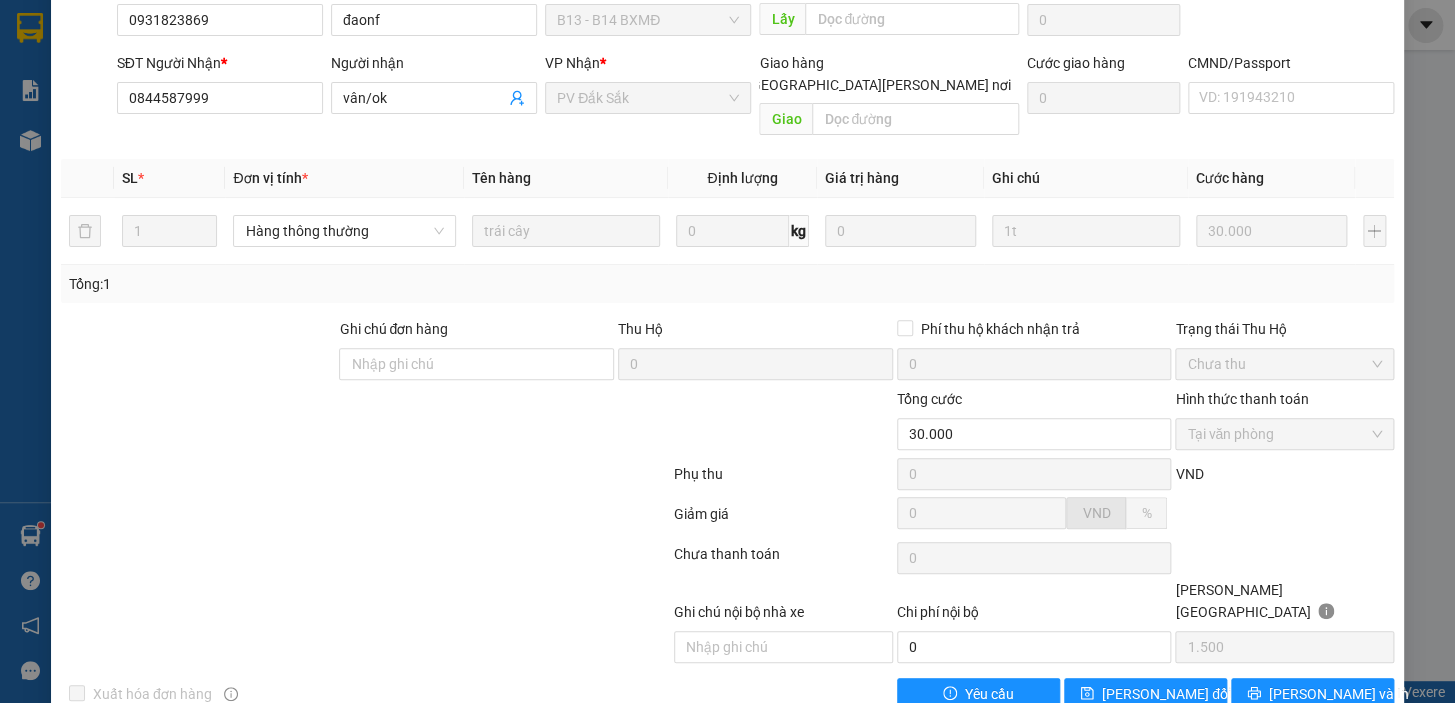 scroll, scrollTop: 60, scrollLeft: 0, axis: vertical 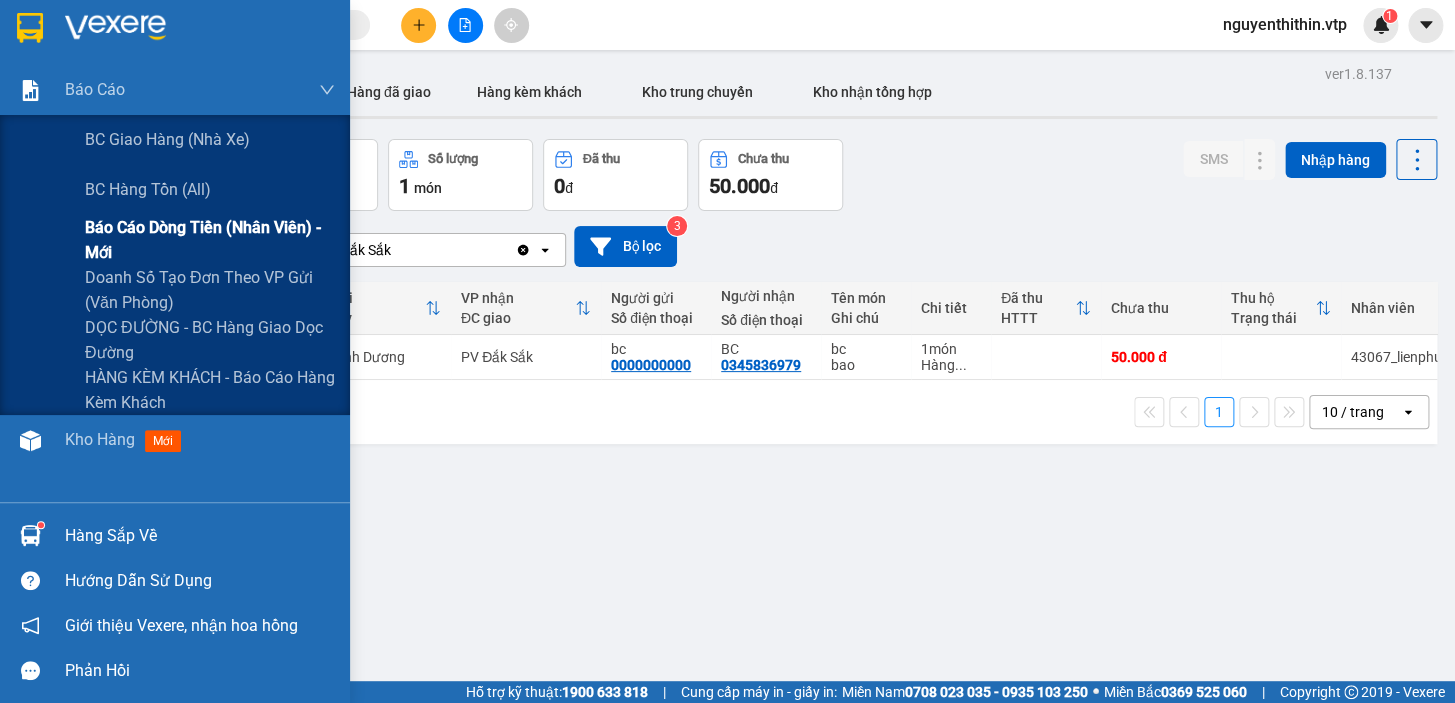 click on "Báo cáo dòng tiền (nhân viên) - mới" at bounding box center (210, 240) 